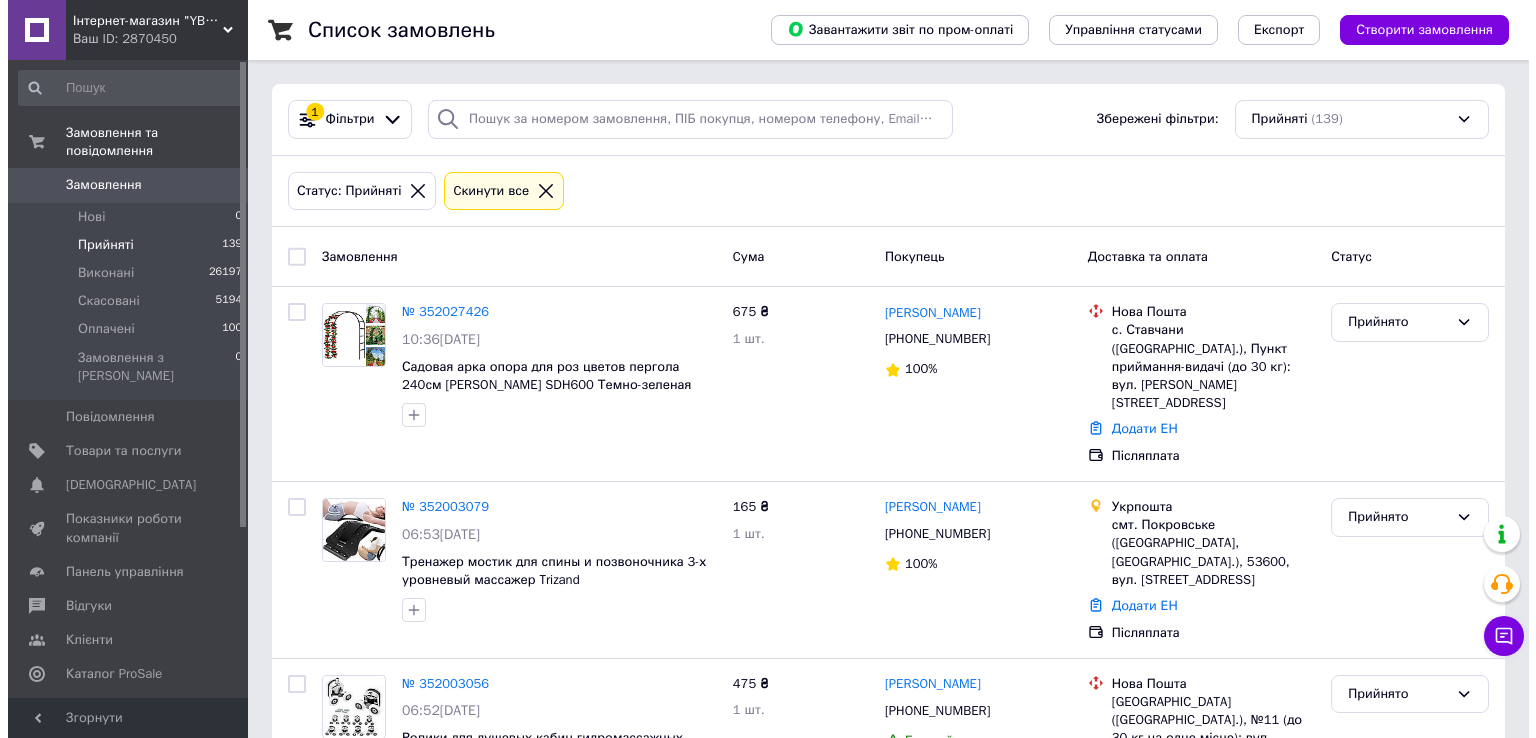 scroll, scrollTop: 0, scrollLeft: 0, axis: both 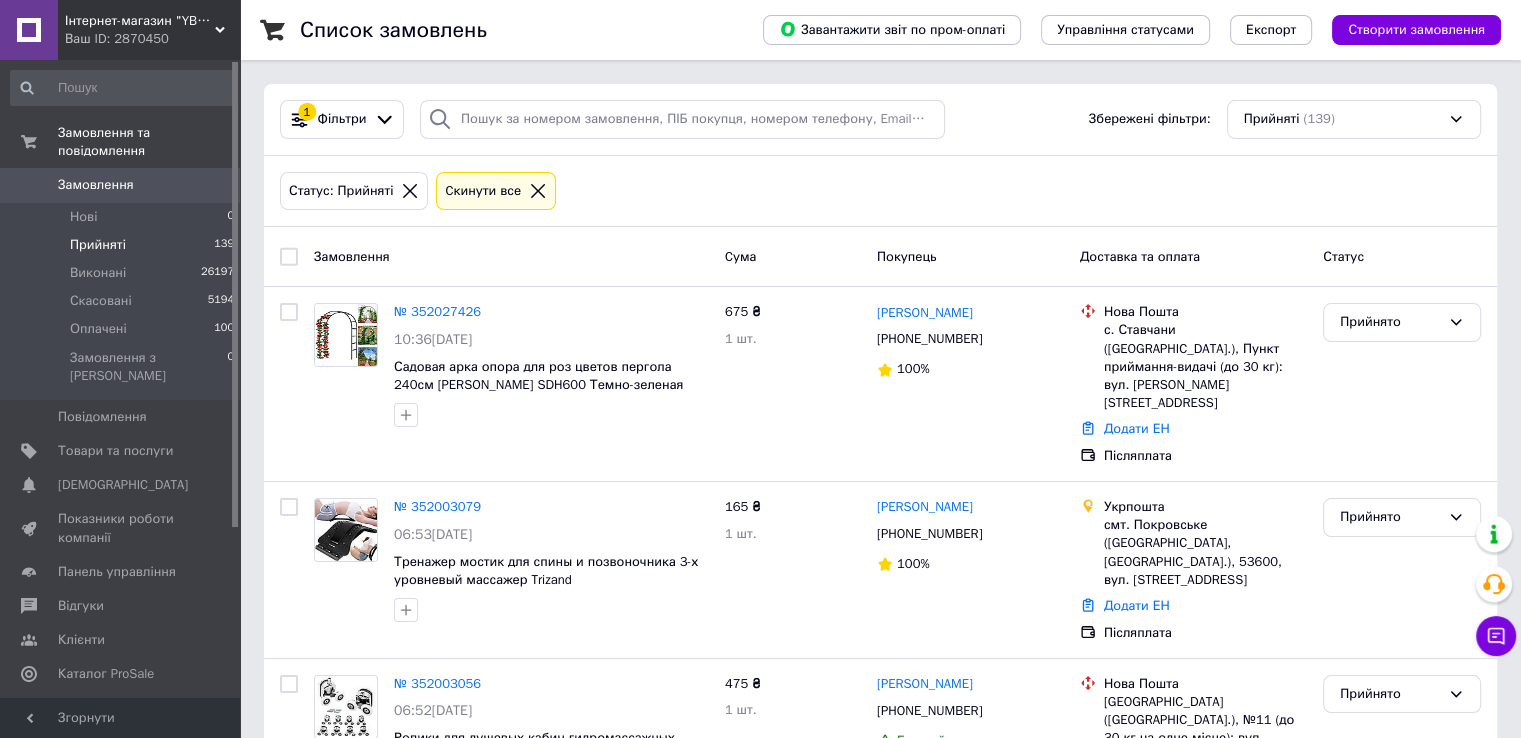 click on "Замовлення" at bounding box center (121, 185) 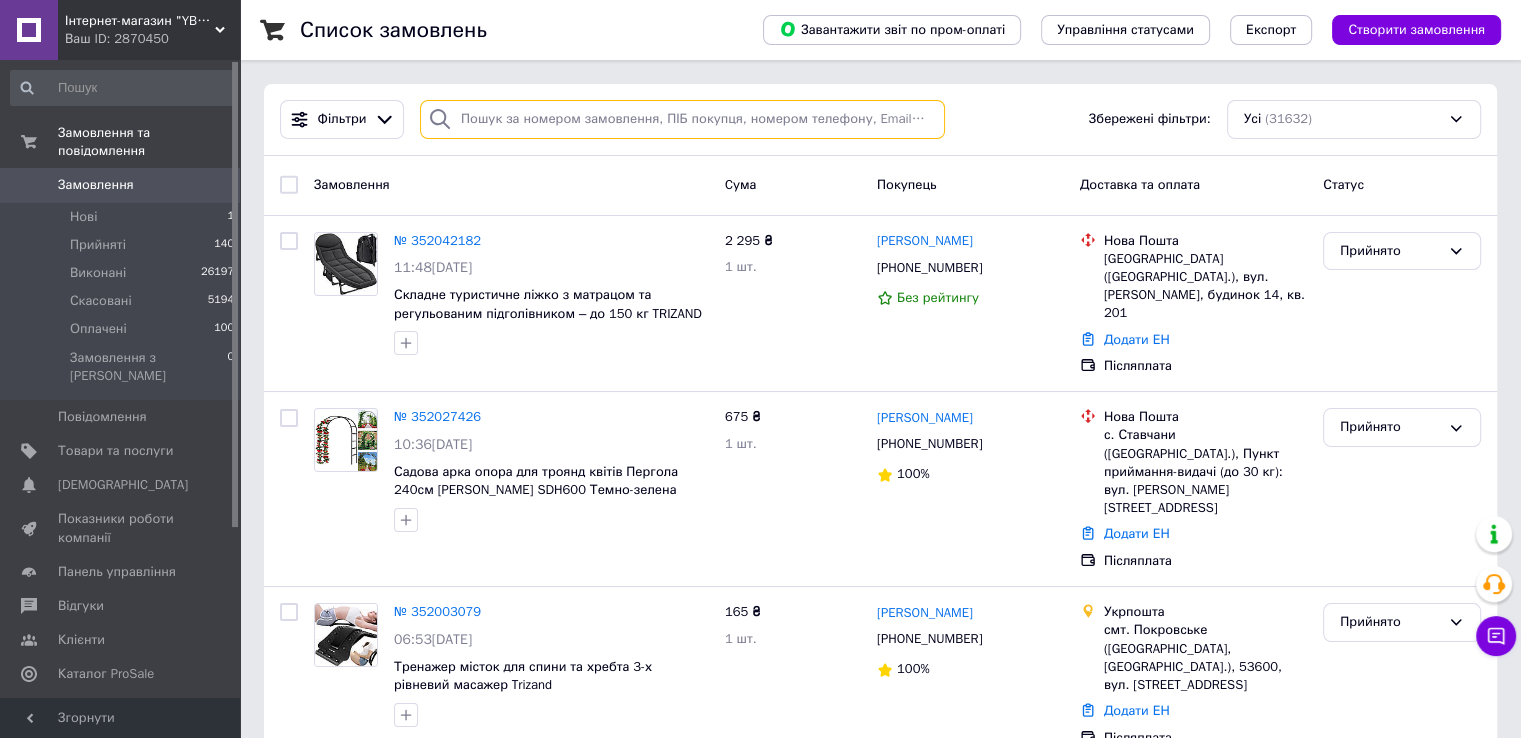 click at bounding box center (682, 119) 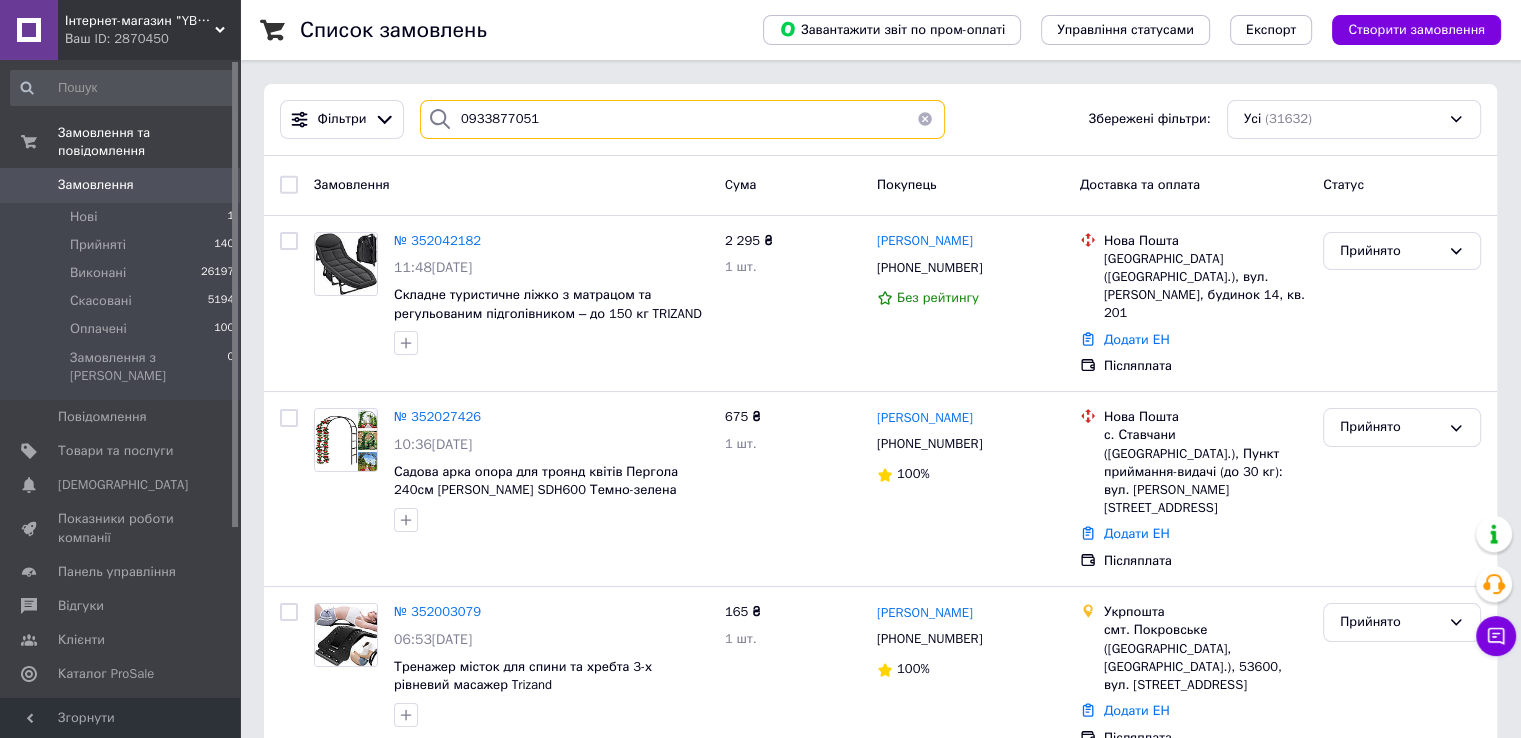 type on "0933877051" 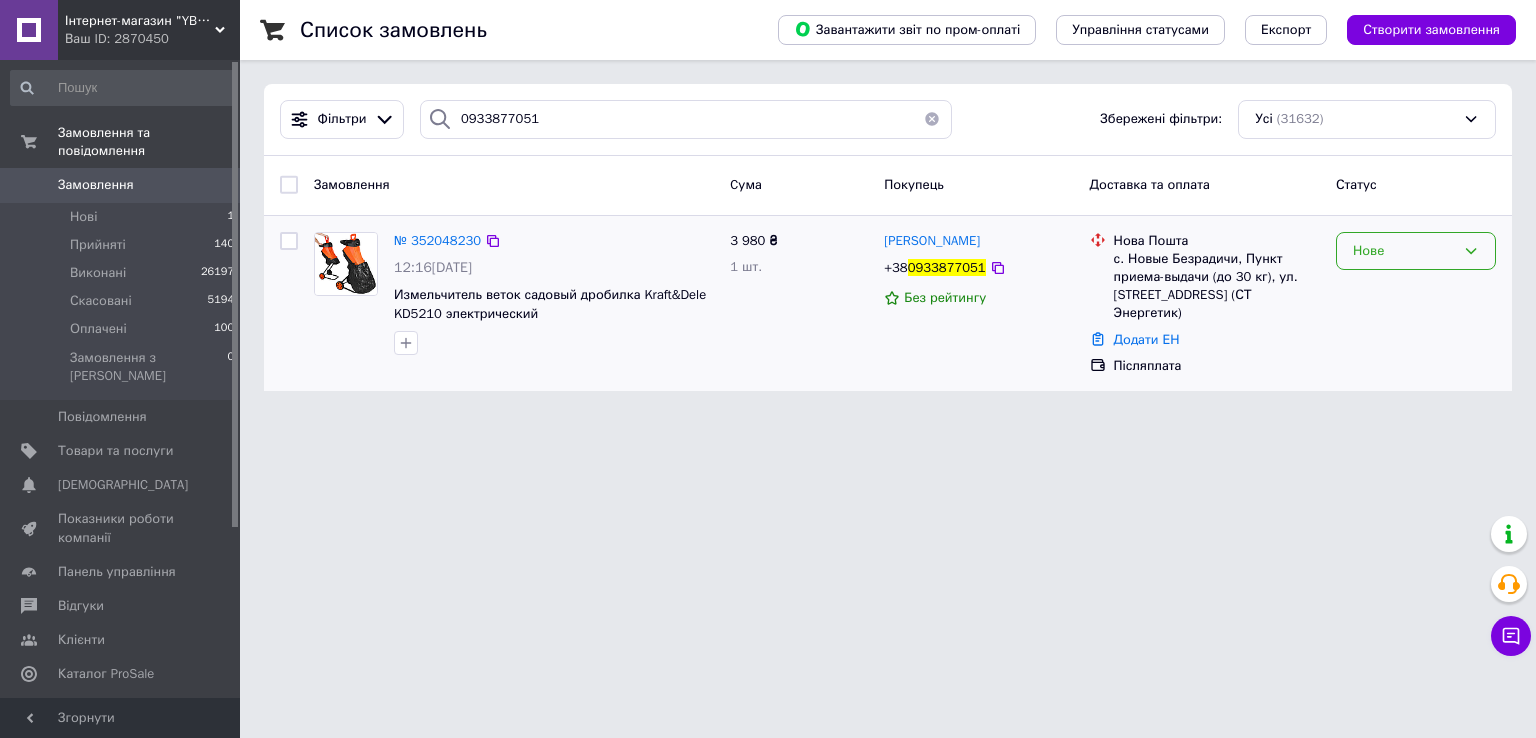 click on "Нове" at bounding box center [1416, 251] 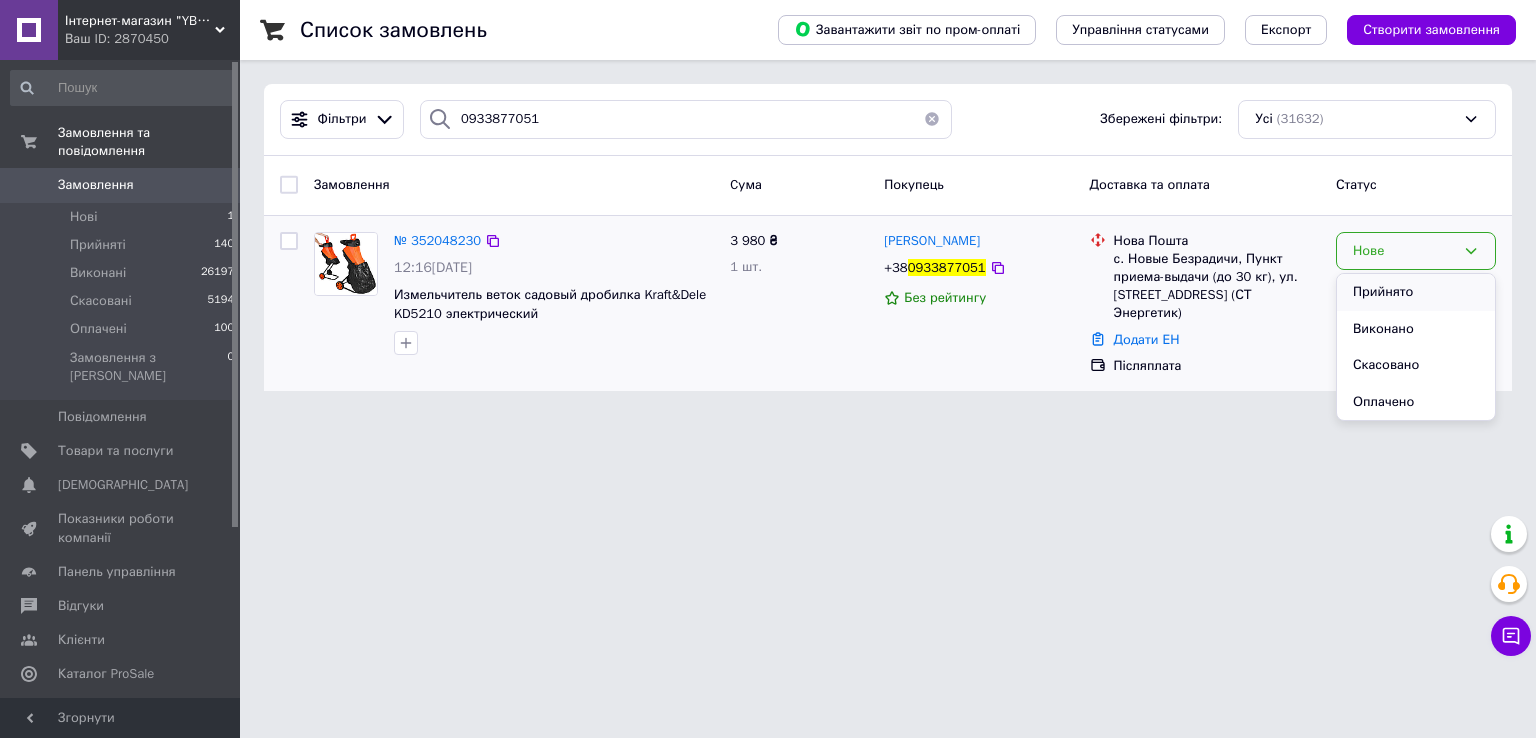 click on "Прийнято" at bounding box center [1416, 292] 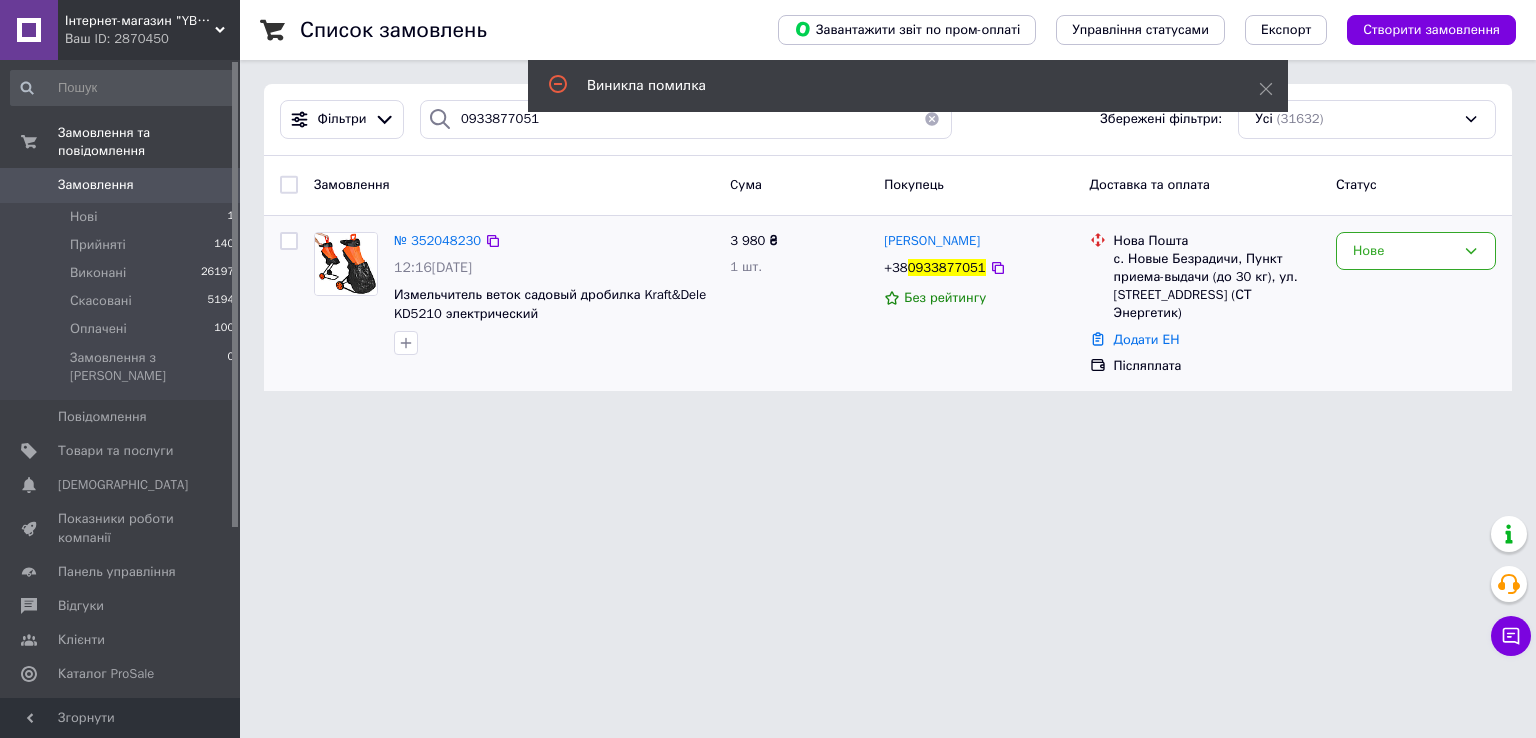 click on "Інтернет-магазин "YBOX" - насолоджуйся тим, що купуєш Ваш ID: 2870450 Сайт Інтернет-магазин "YBOX" - насолоджу... Кабінет покупця Перевірити стан системи Сторінка на порталі Товари з Європи Довідка Вийти Замовлення та повідомлення Замовлення 0 Нові 1 Прийняті 140 Виконані 26197 Скасовані 5194 Оплачені 100 Замовлення з Розетки 0 Повідомлення 0 Товари та послуги Сповіщення 0 0 Показники роботи компанії Панель управління Відгуки Клієнти Каталог ProSale Аналітика Інструменти веб-майстра та SEO Управління сайтом Гаманець компанії" at bounding box center [768, 207] 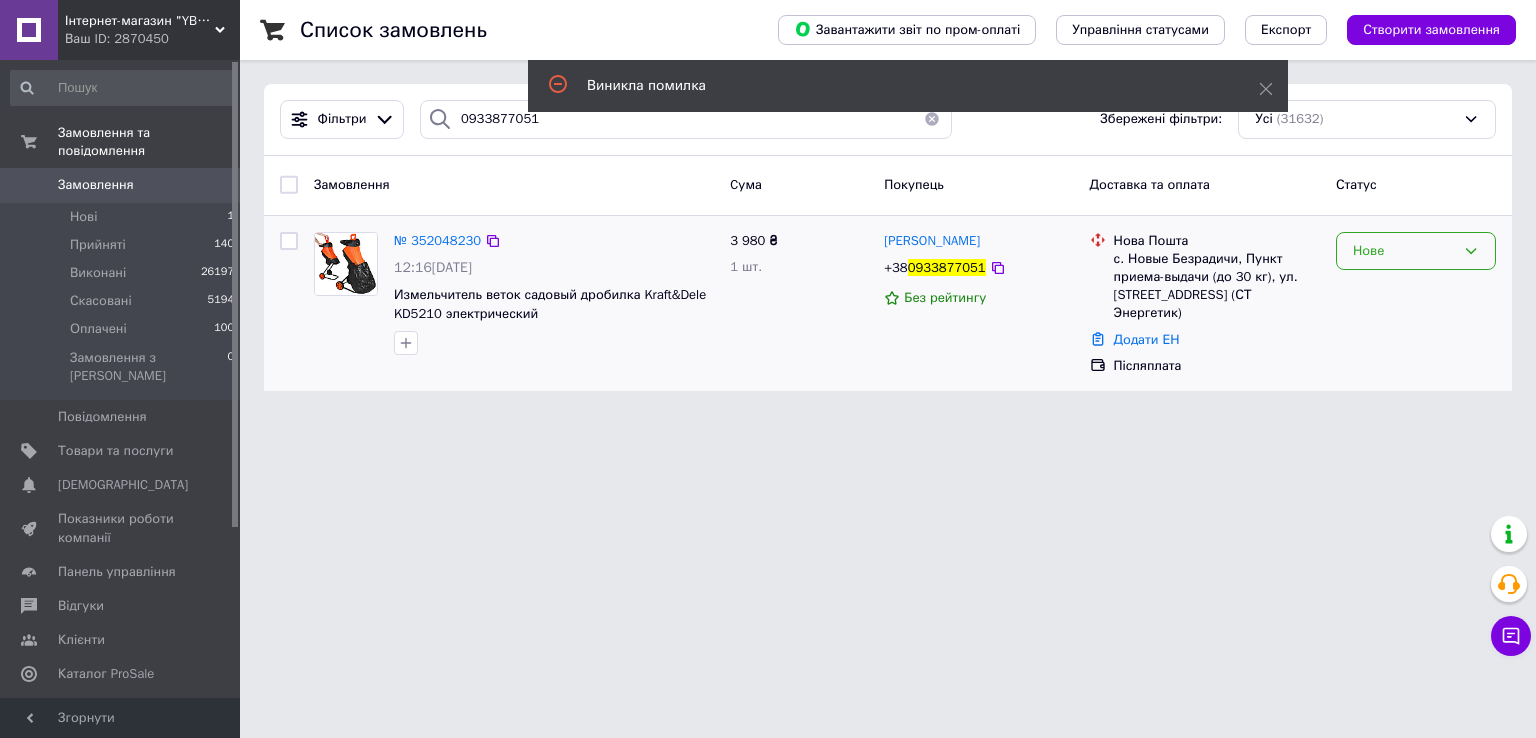 click on "Нове" at bounding box center (1404, 251) 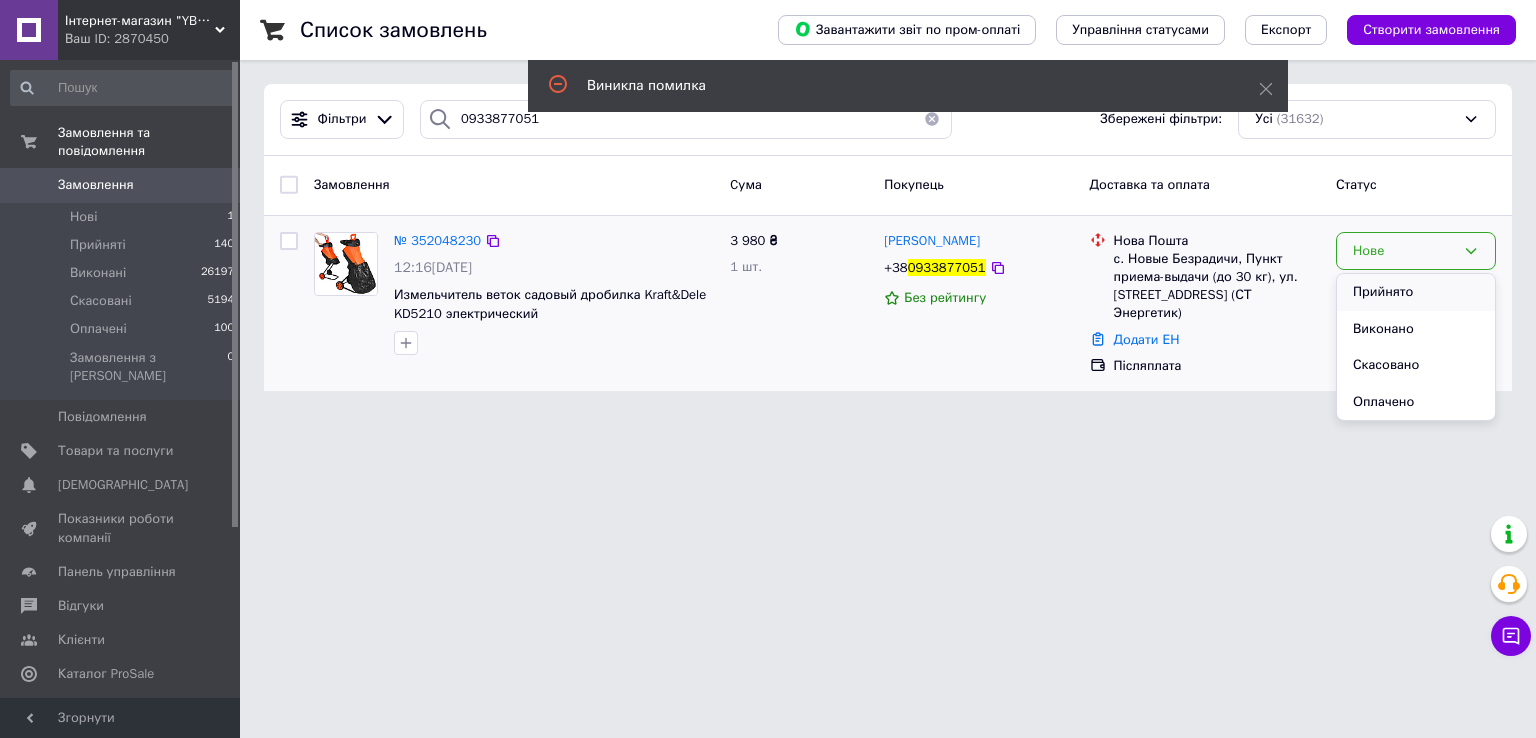 click on "Прийнято" at bounding box center (1416, 292) 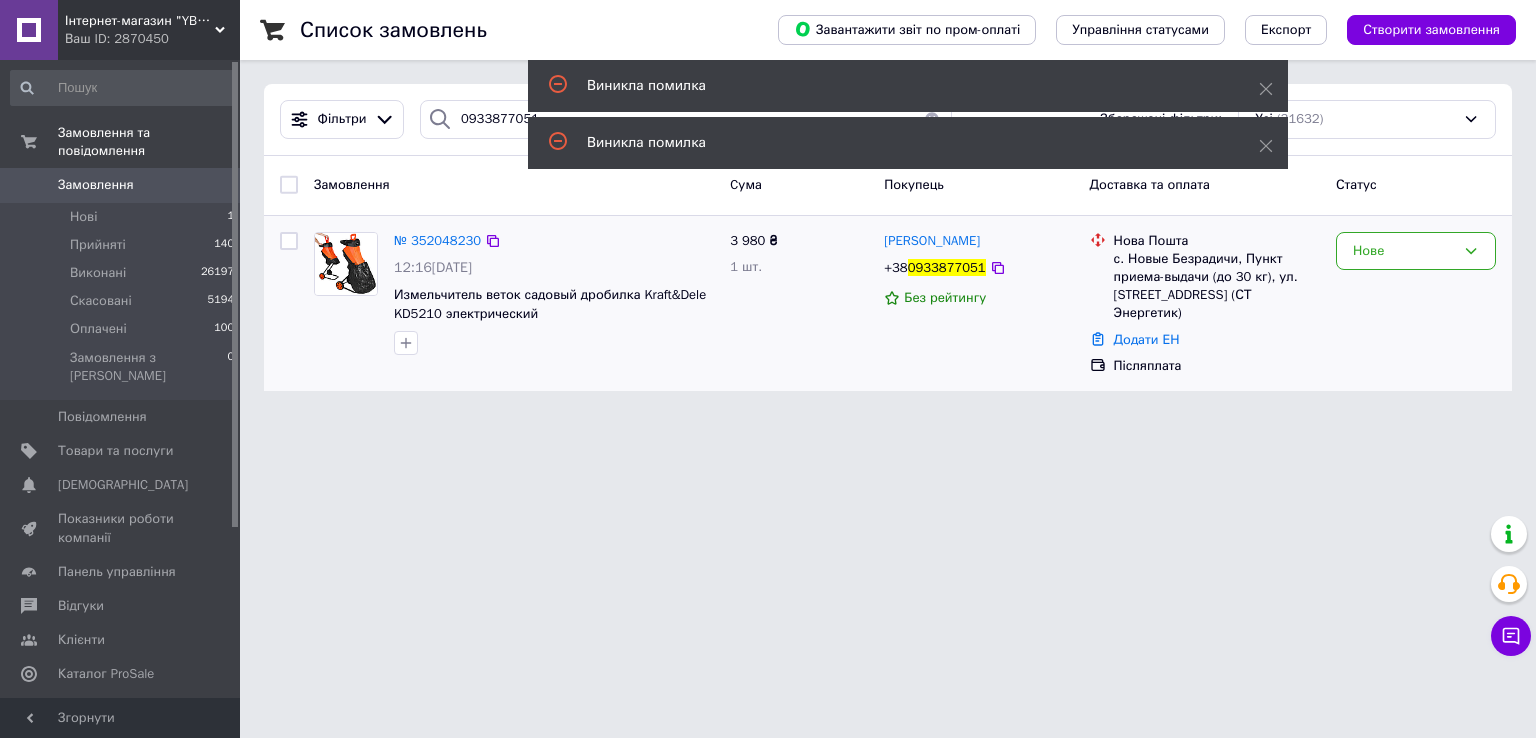 click on "Інтернет-магазин "YBOX" - насолоджуйся тим, що купуєш Ваш ID: 2870450 Сайт Інтернет-магазин "YBOX" - насолоджу... Кабінет покупця Перевірити стан системи Сторінка на порталі Товари з Європи Довідка Вийти Замовлення та повідомлення Замовлення 0 Нові 1 Прийняті 140 Виконані 26197 Скасовані 5194 Оплачені 100 Замовлення з Розетки 0 Повідомлення 0 Товари та послуги Сповіщення 0 0 Показники роботи компанії Панель управління Відгуки Клієнти Каталог ProSale Аналітика Інструменти веб-майстра та SEO Управління сайтом Гаманець компанії" at bounding box center (768, 207) 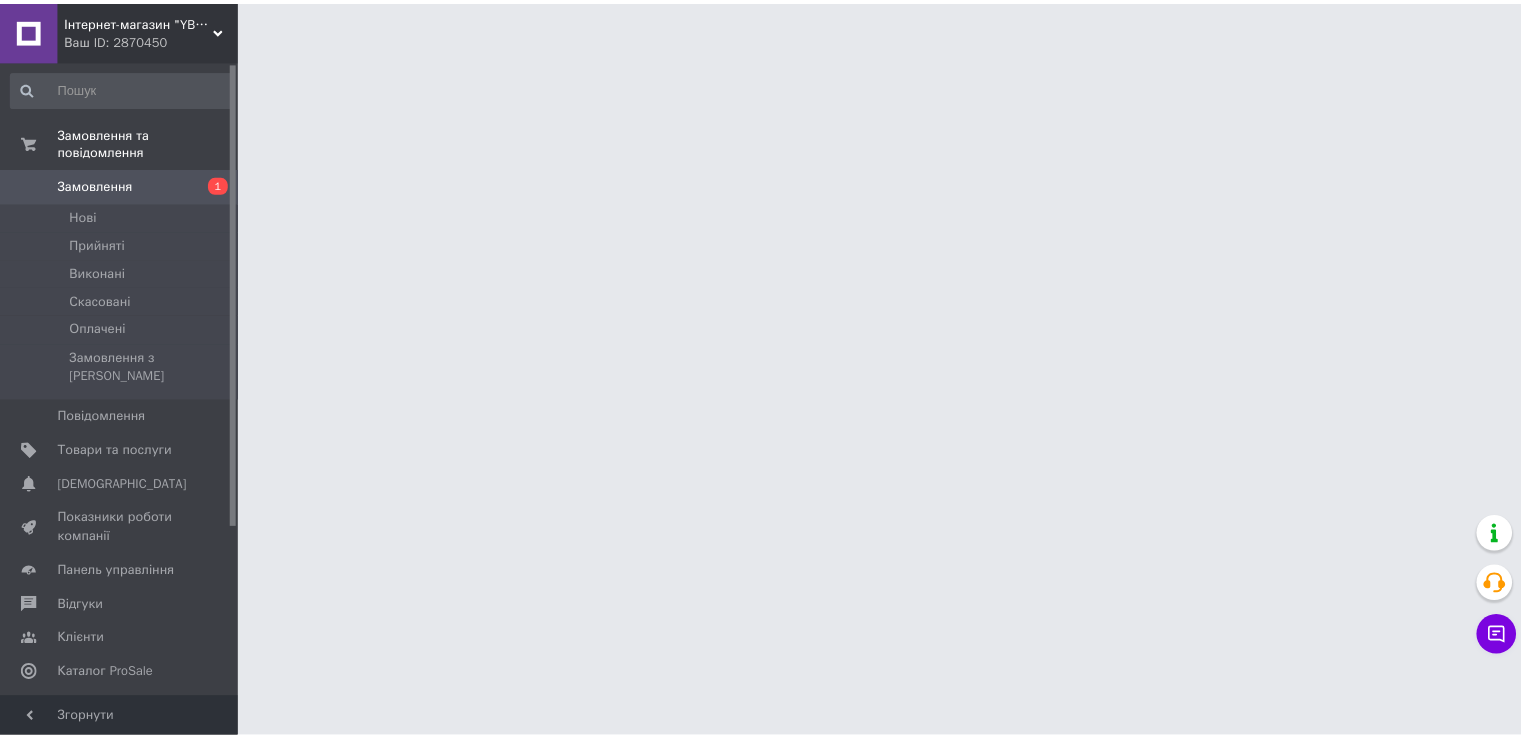 scroll, scrollTop: 0, scrollLeft: 0, axis: both 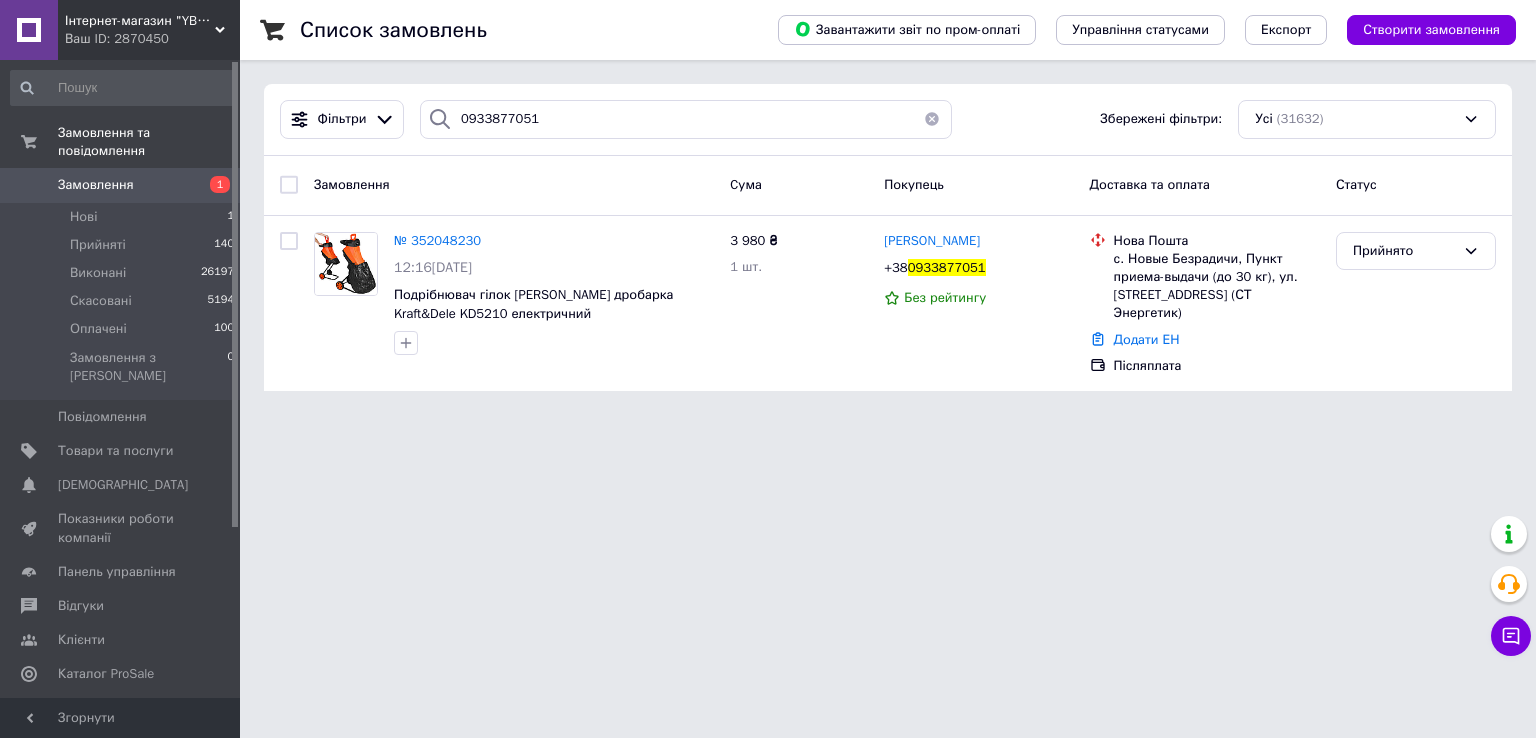 click on "Інтернет-магазин "YBOX" - насолоджуйся тим, що купуєш Ваш ID: 2870450 Сайт Інтернет-магазин "YBOX" - насолоджу... Кабінет покупця Перевірити стан системи Сторінка на порталі Товари з Європи Довідка Вийти Замовлення та повідомлення Замовлення 1 Нові 1 Прийняті 140 Виконані 26197 Скасовані 5194 Оплачені 100 Замовлення з Розетки 0 Повідомлення 0 Товари та послуги Сповіщення 0 0 Показники роботи компанії Панель управління Відгуки Клієнти Каталог ProSale Аналітика Інструменти веб-майстра та SEO Управління сайтом Гаманець компанії" at bounding box center (768, 207) 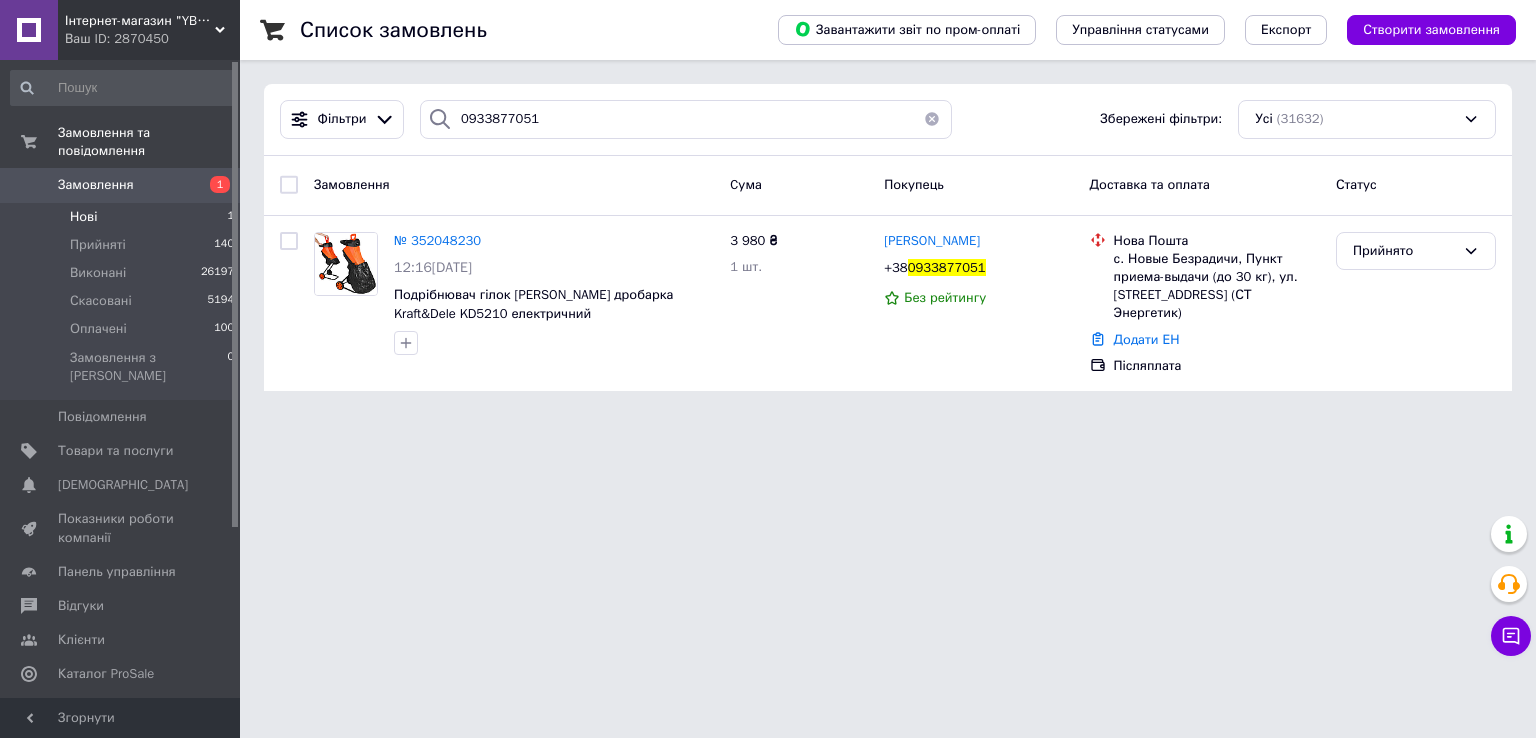 click on "Нові 1" at bounding box center [123, 217] 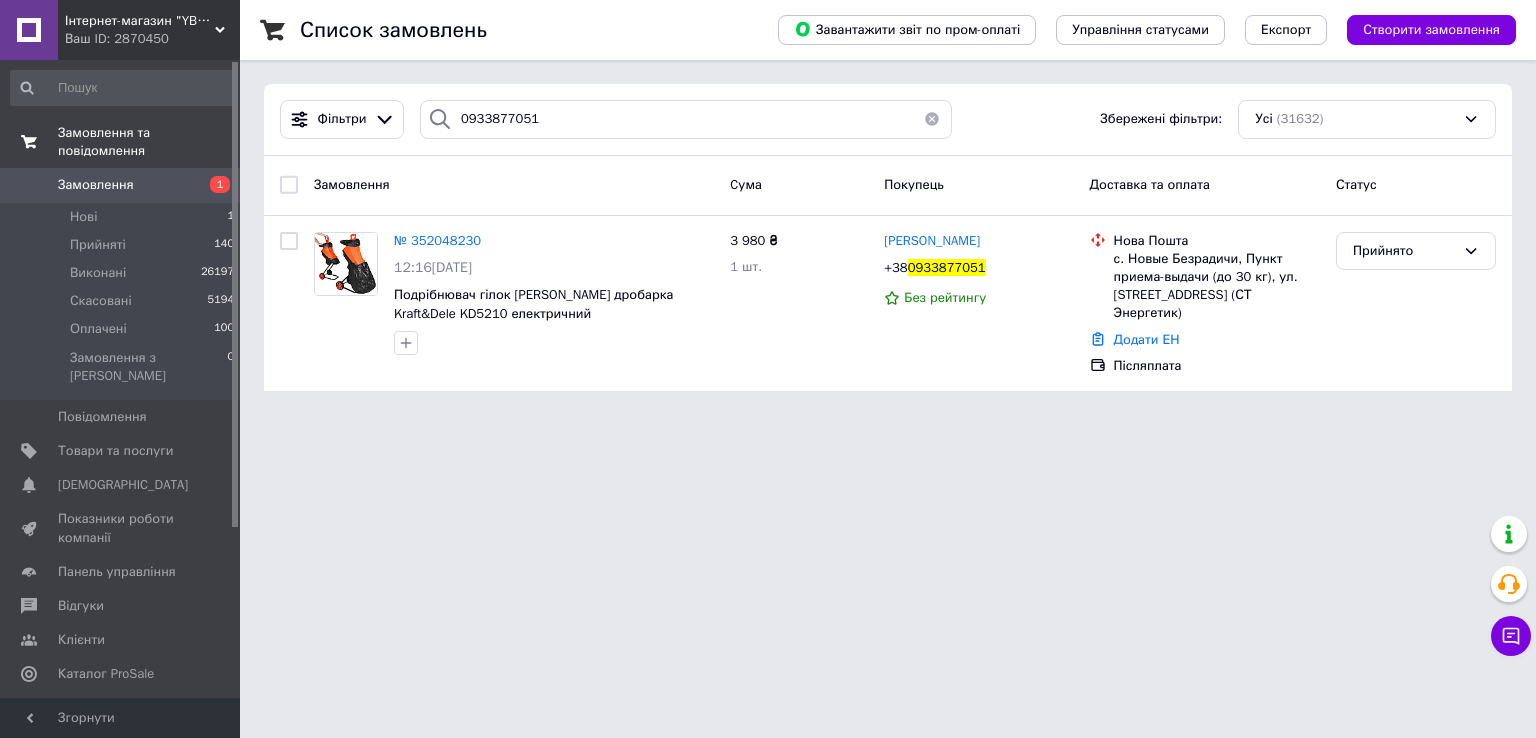 type 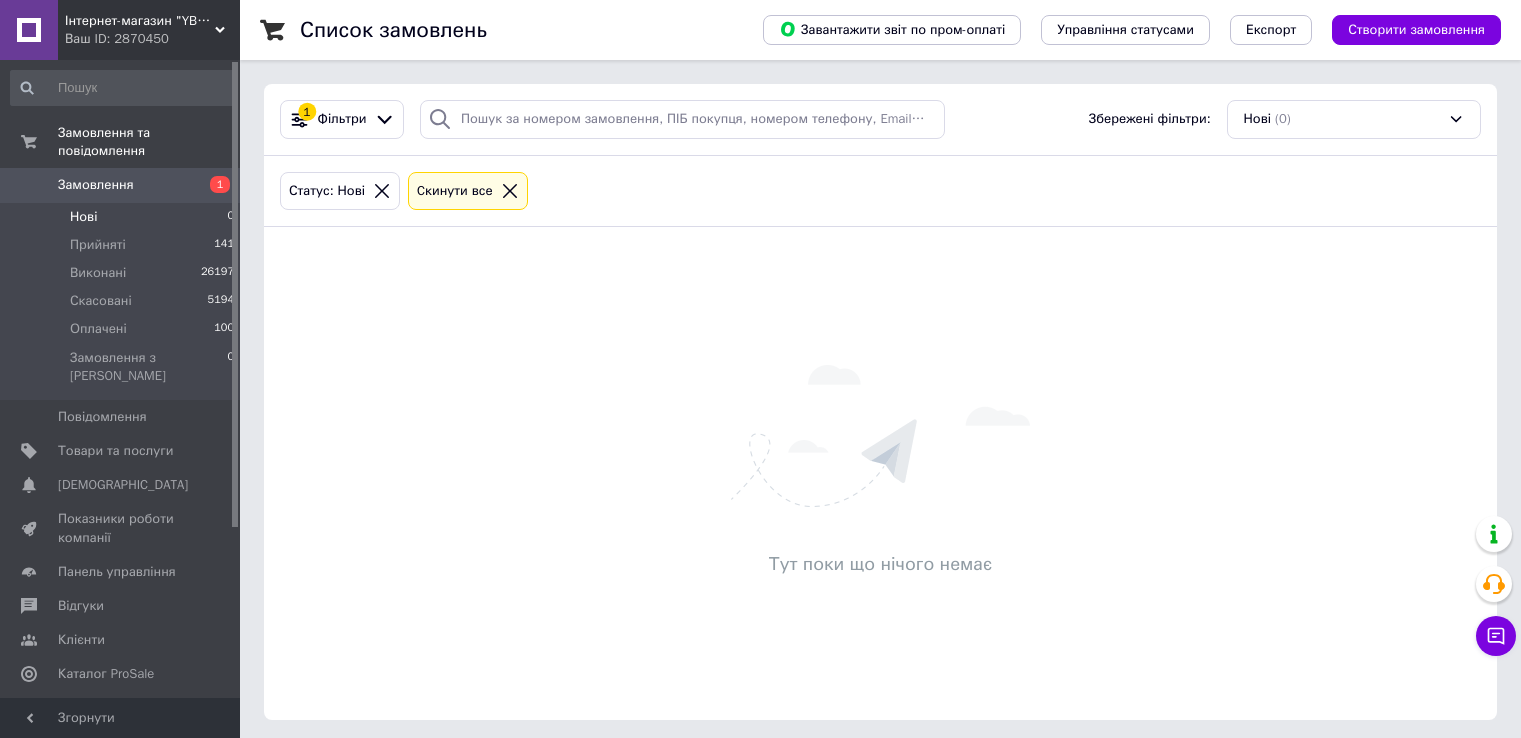 scroll, scrollTop: 0, scrollLeft: 0, axis: both 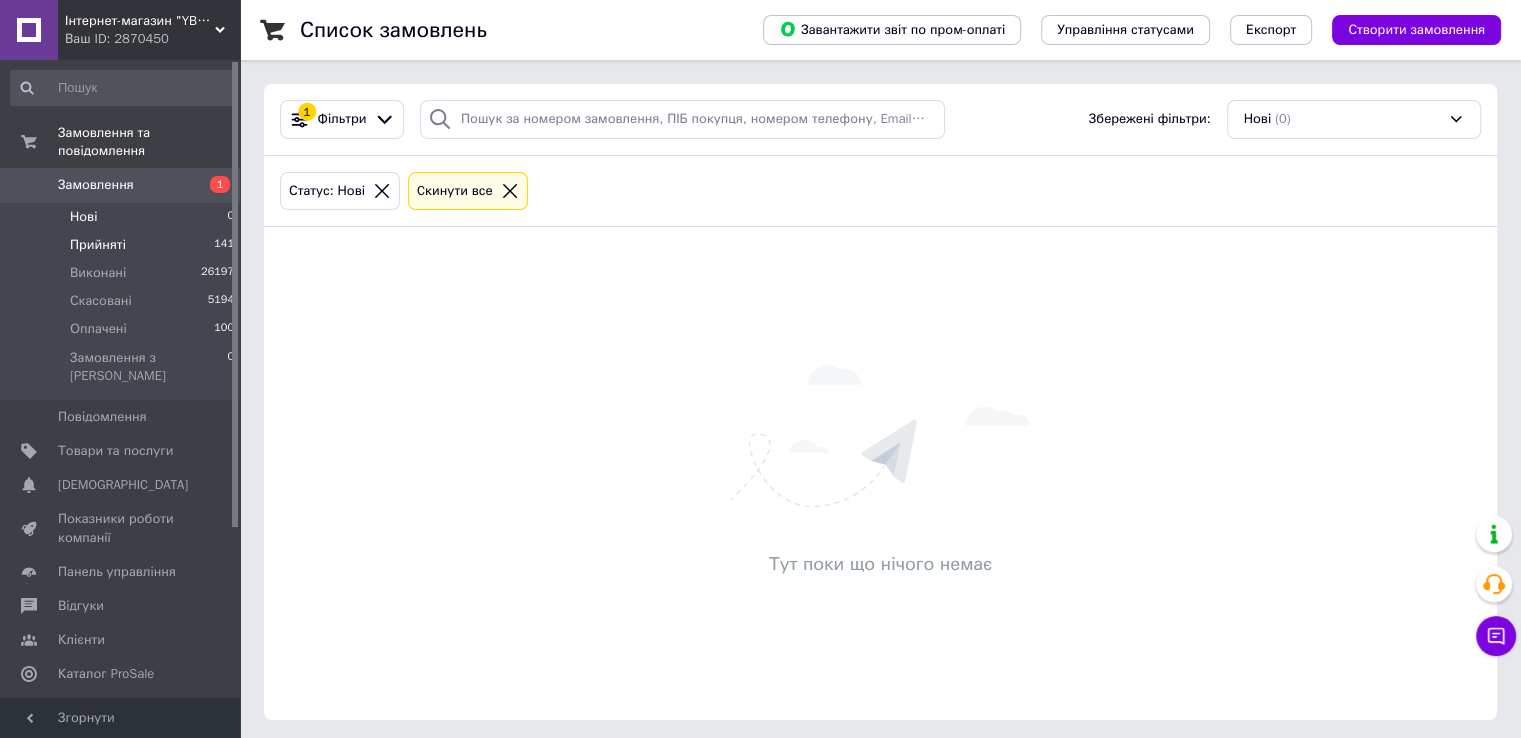 click on "Прийняті" at bounding box center [98, 245] 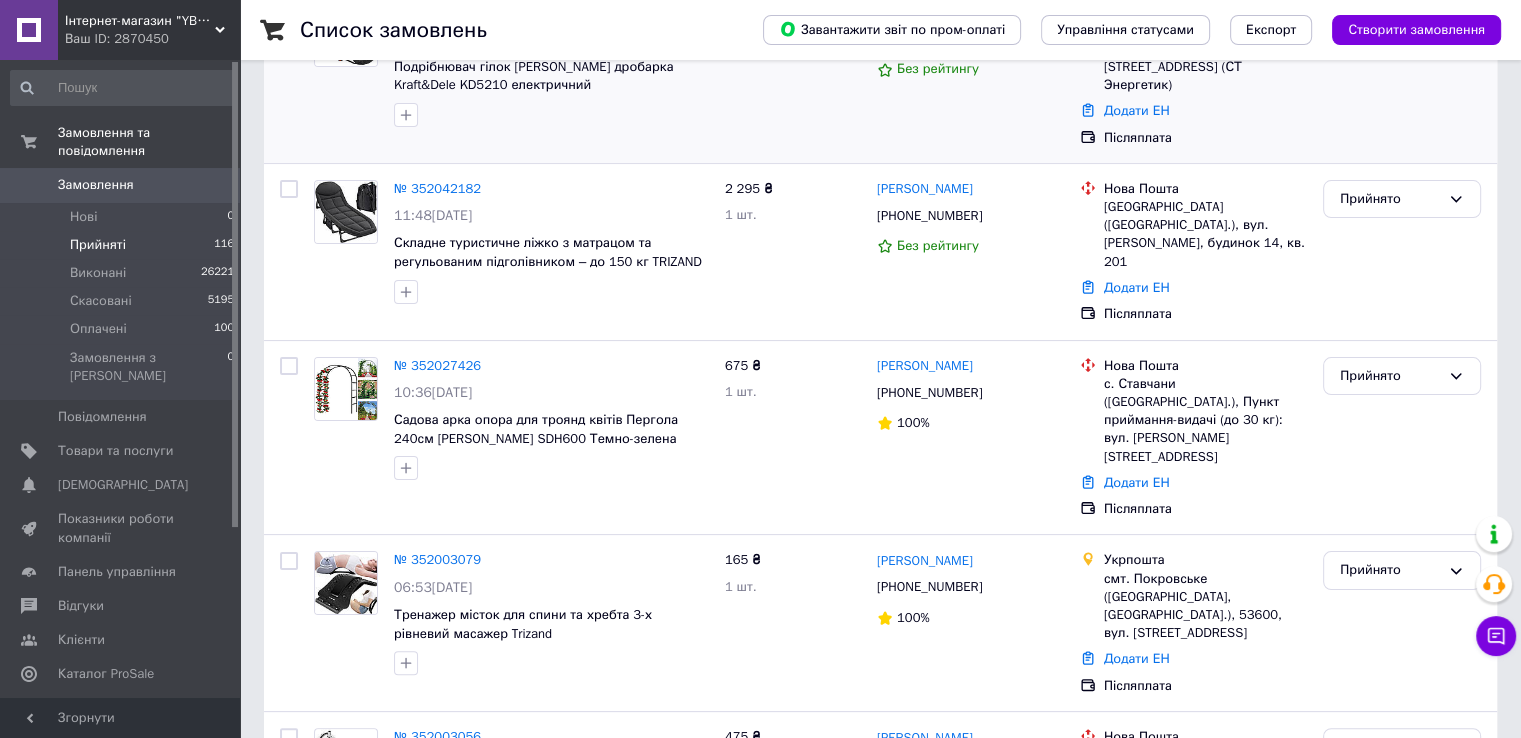 scroll, scrollTop: 0, scrollLeft: 0, axis: both 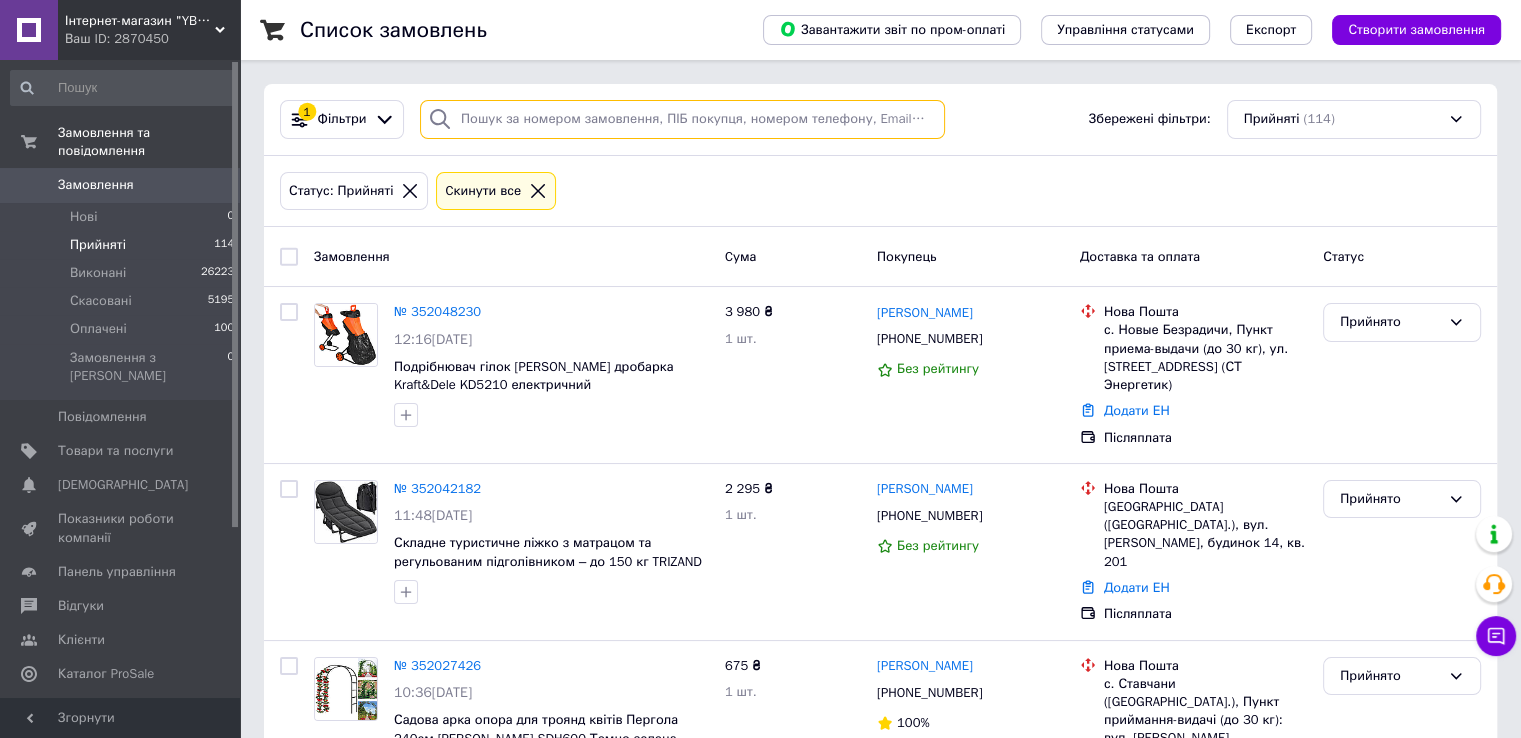 click at bounding box center [682, 119] 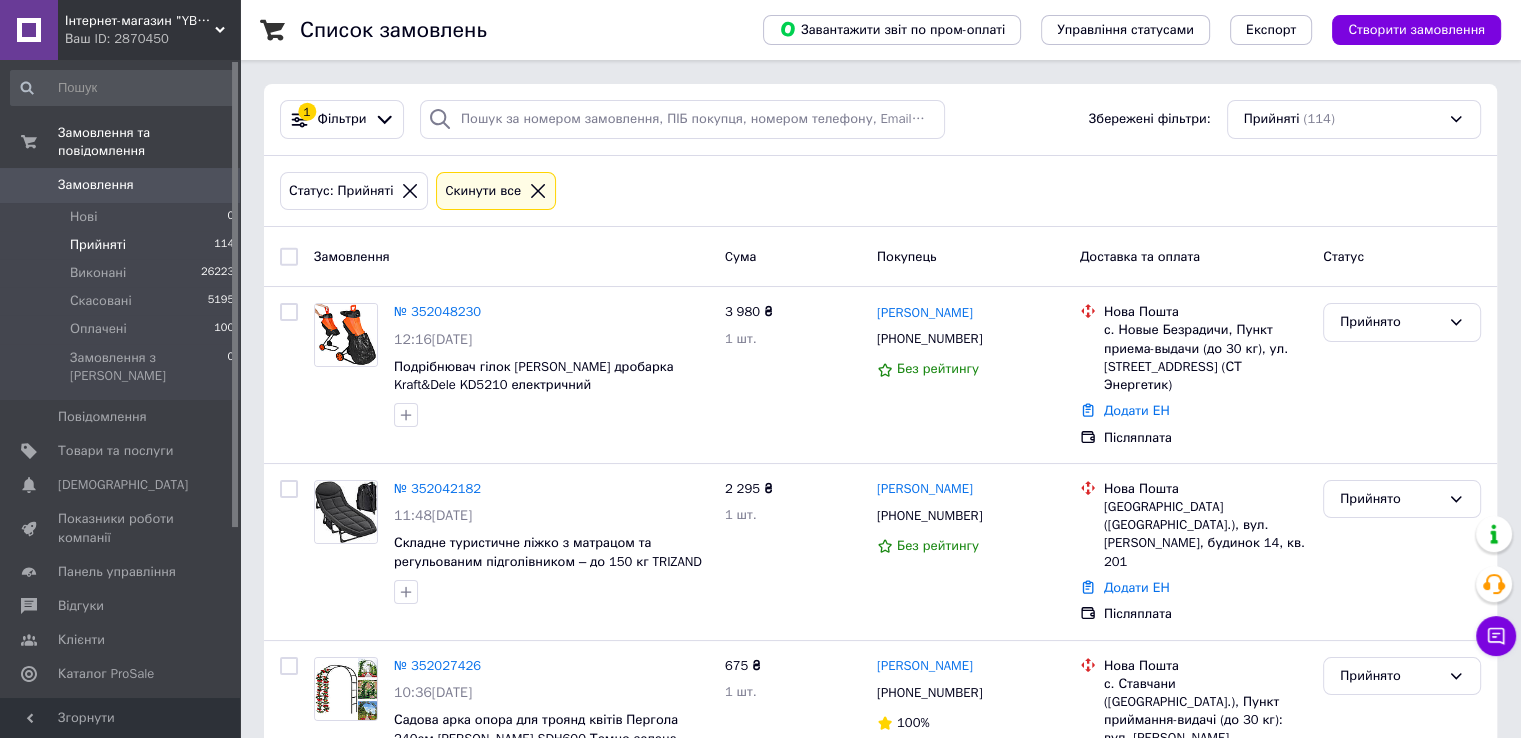 click on "Замовлення" at bounding box center (121, 185) 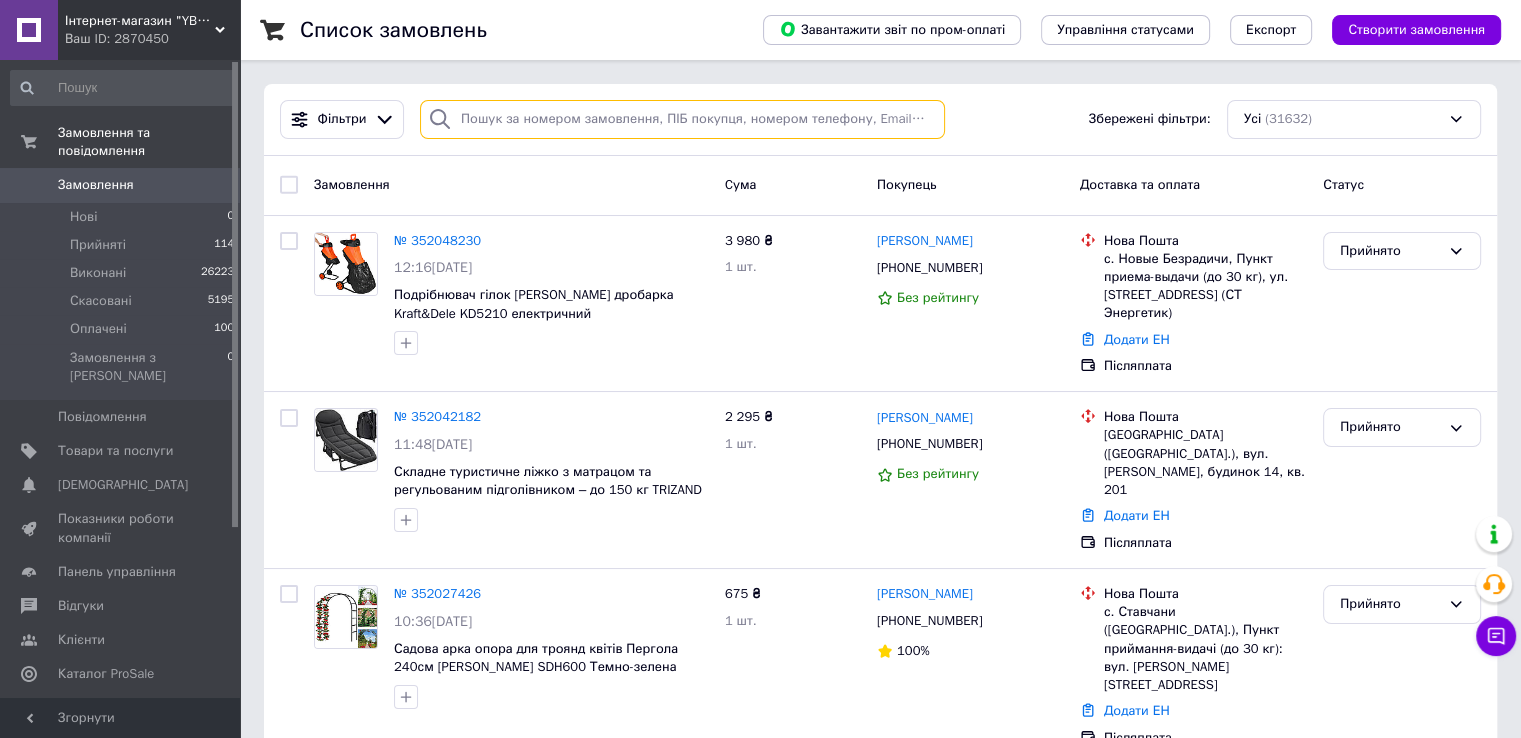 click at bounding box center (682, 119) 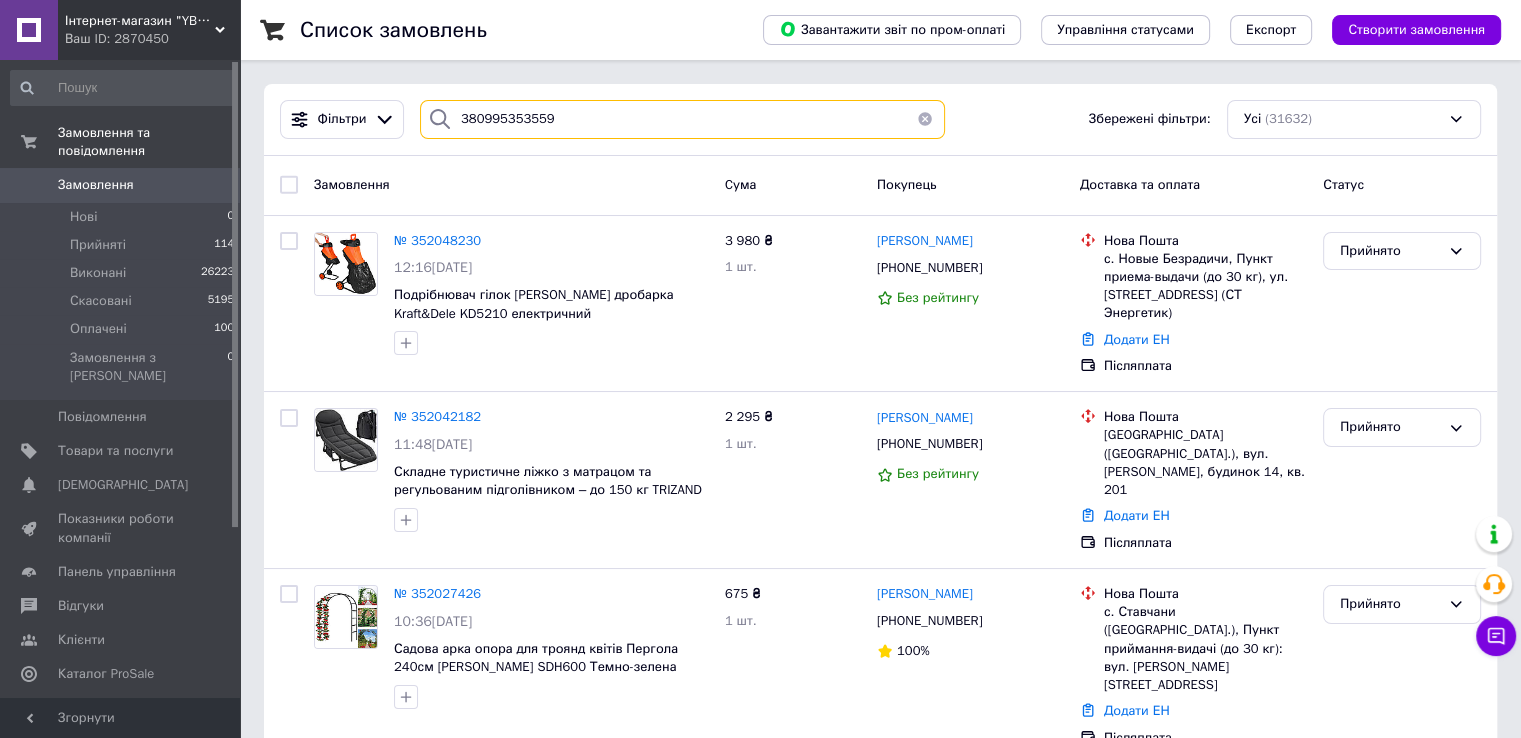 type on "380995353559" 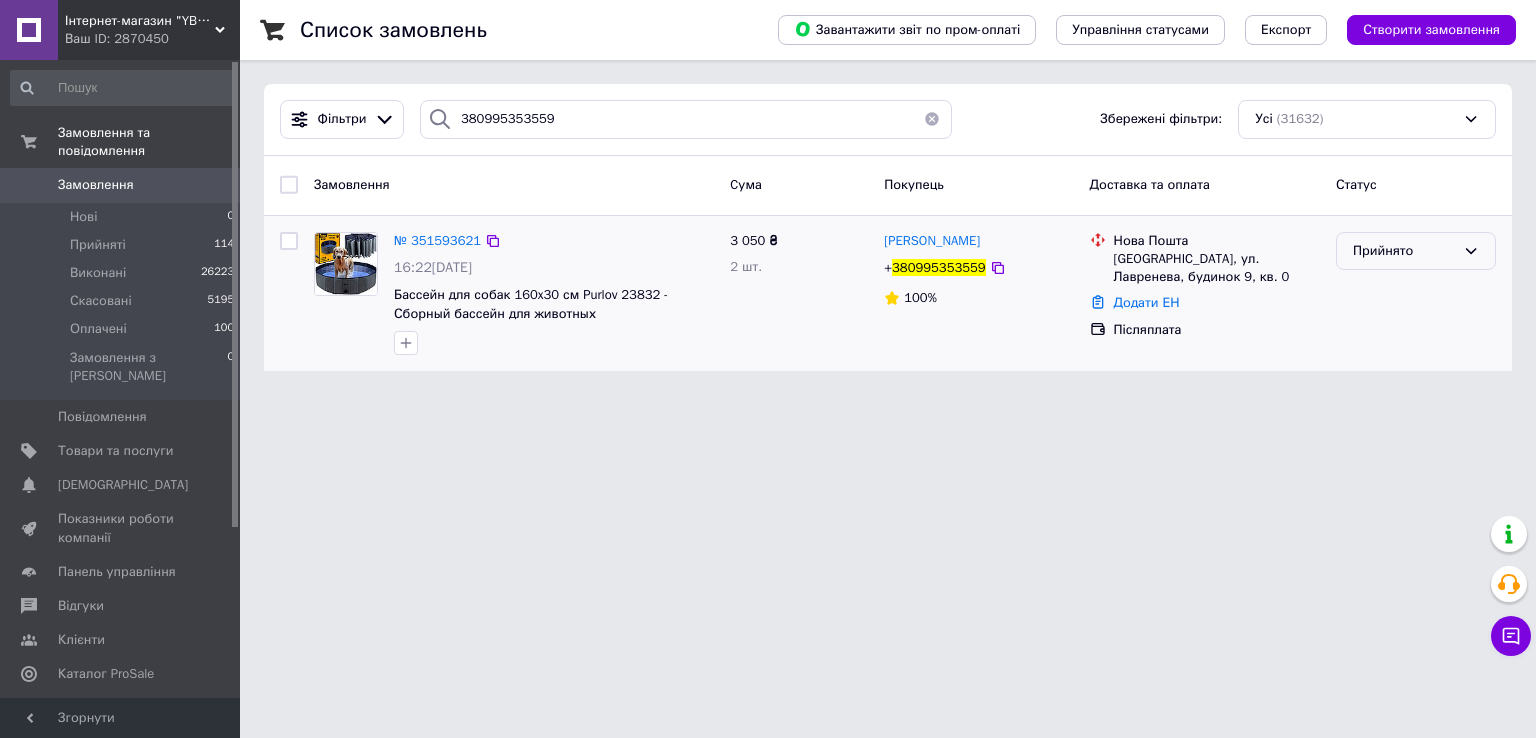 click on "Прийнято" at bounding box center (1416, 251) 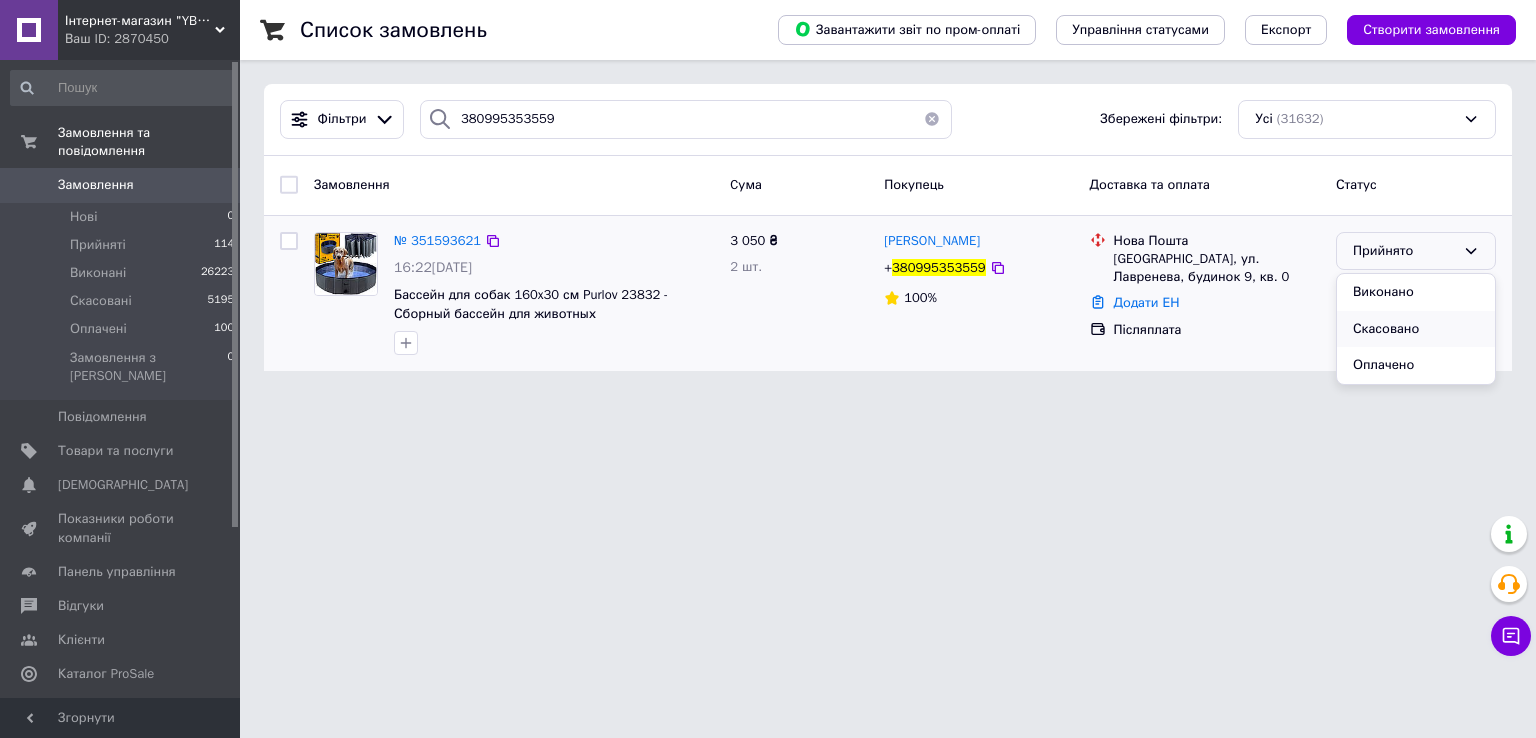 click on "Скасовано" at bounding box center [1416, 329] 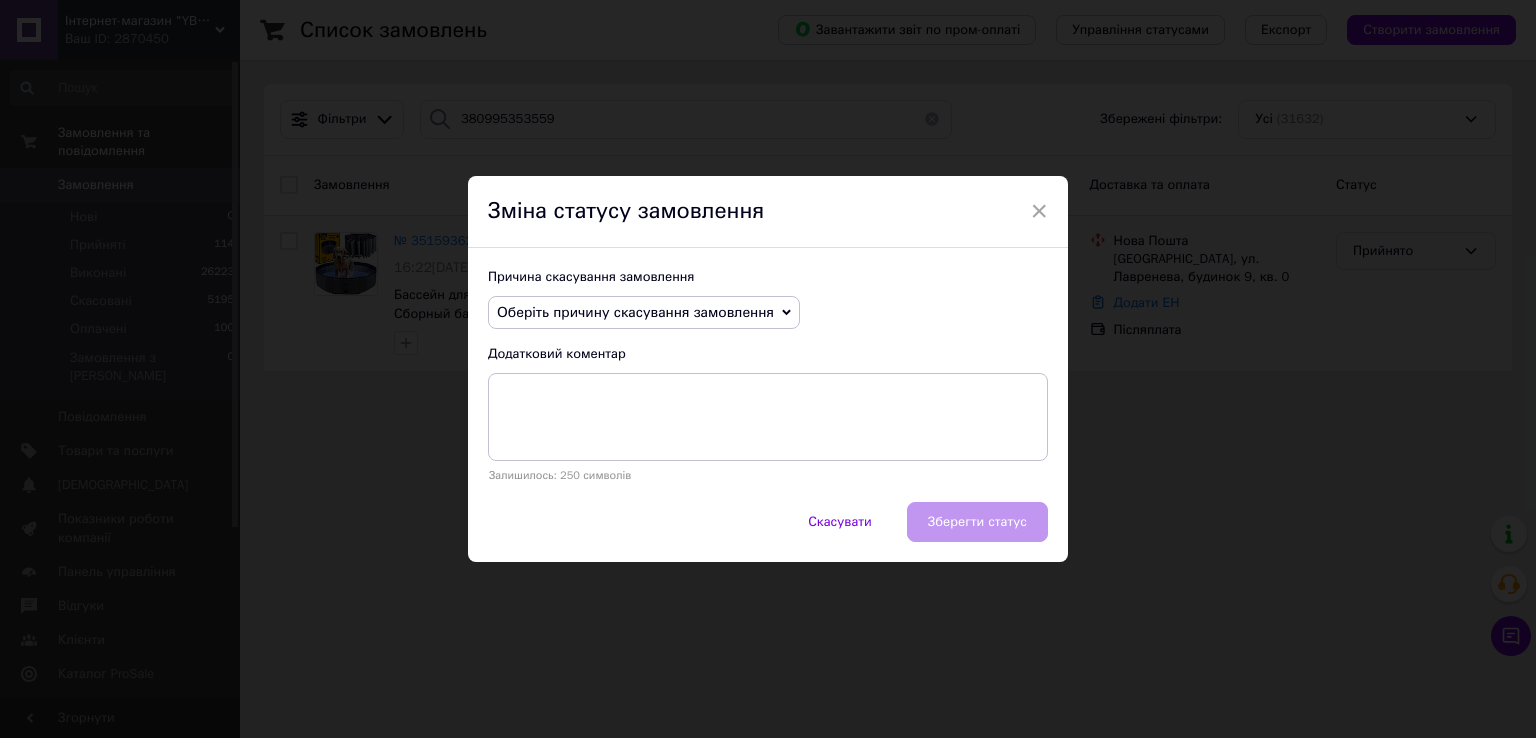 click on "Оберіть причину скасування замовлення" at bounding box center [644, 313] 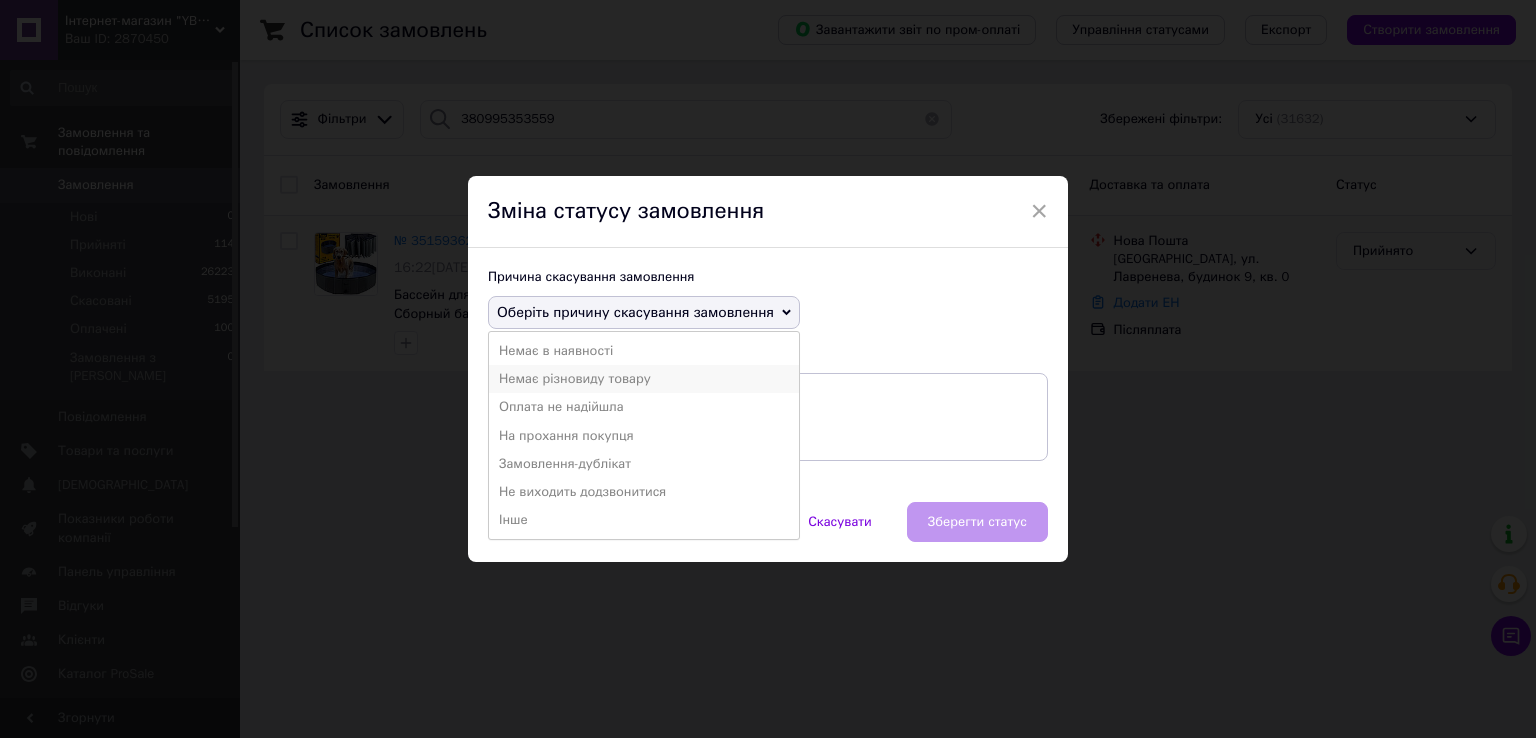 click on "Немає різновиду товару" at bounding box center (644, 379) 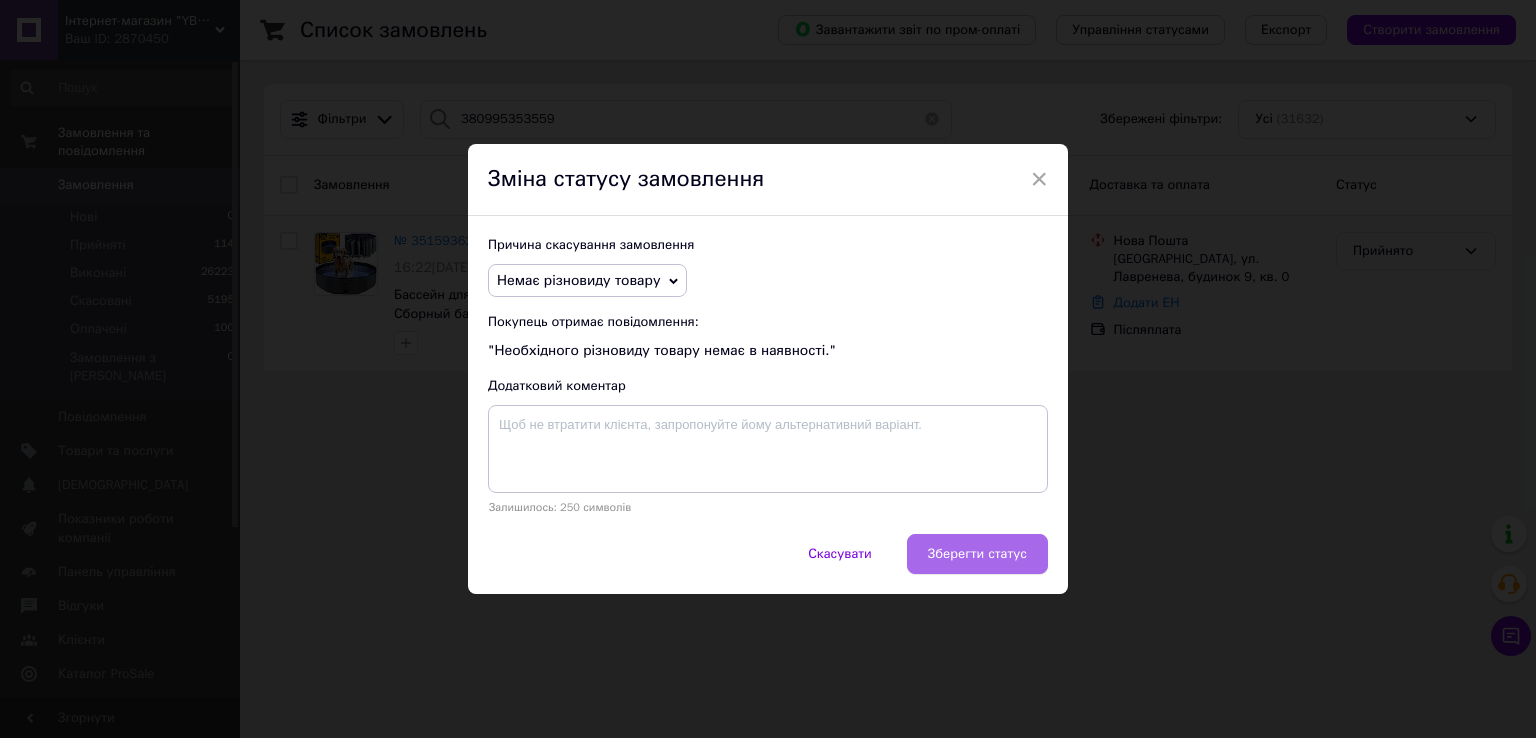 click on "Зберегти статус" at bounding box center [977, 554] 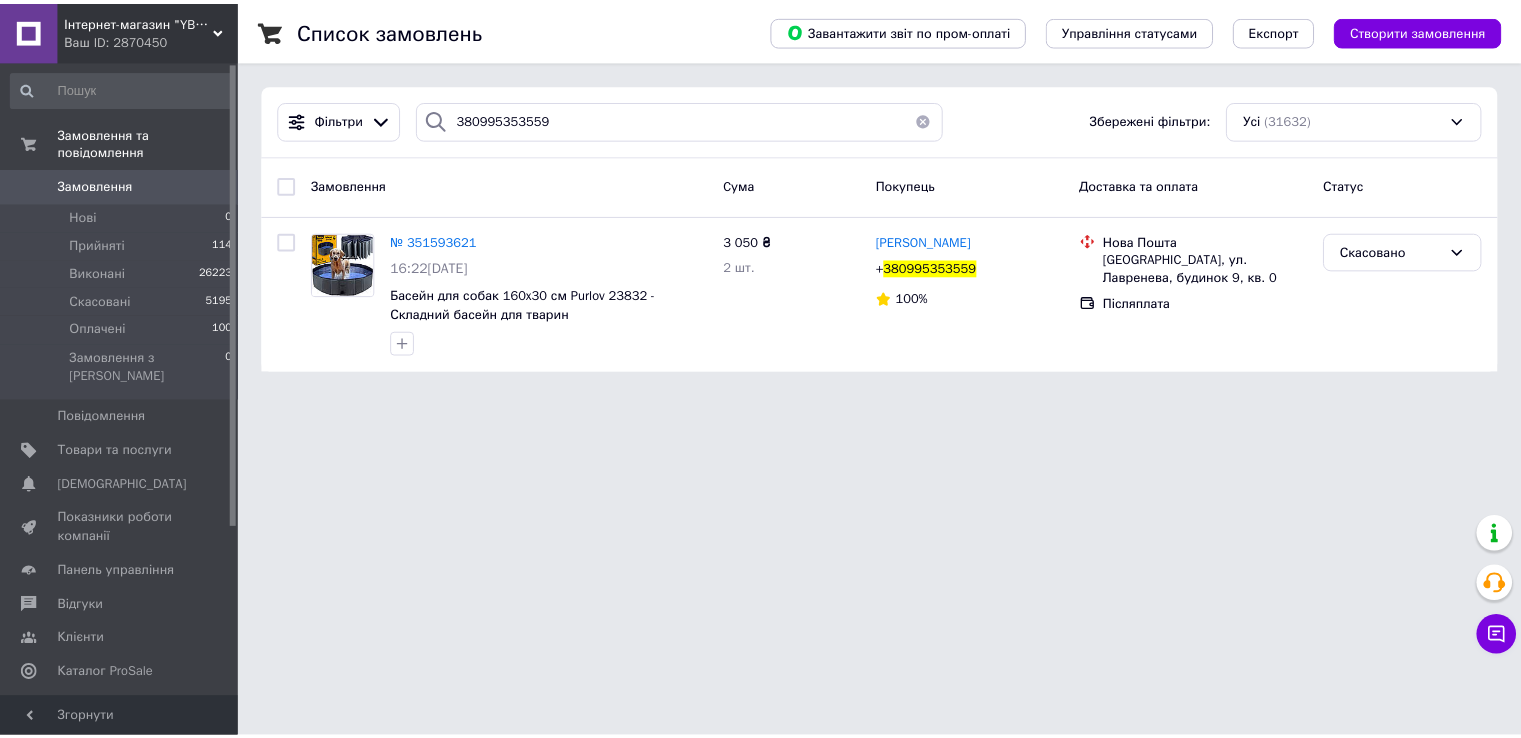 scroll, scrollTop: 0, scrollLeft: 0, axis: both 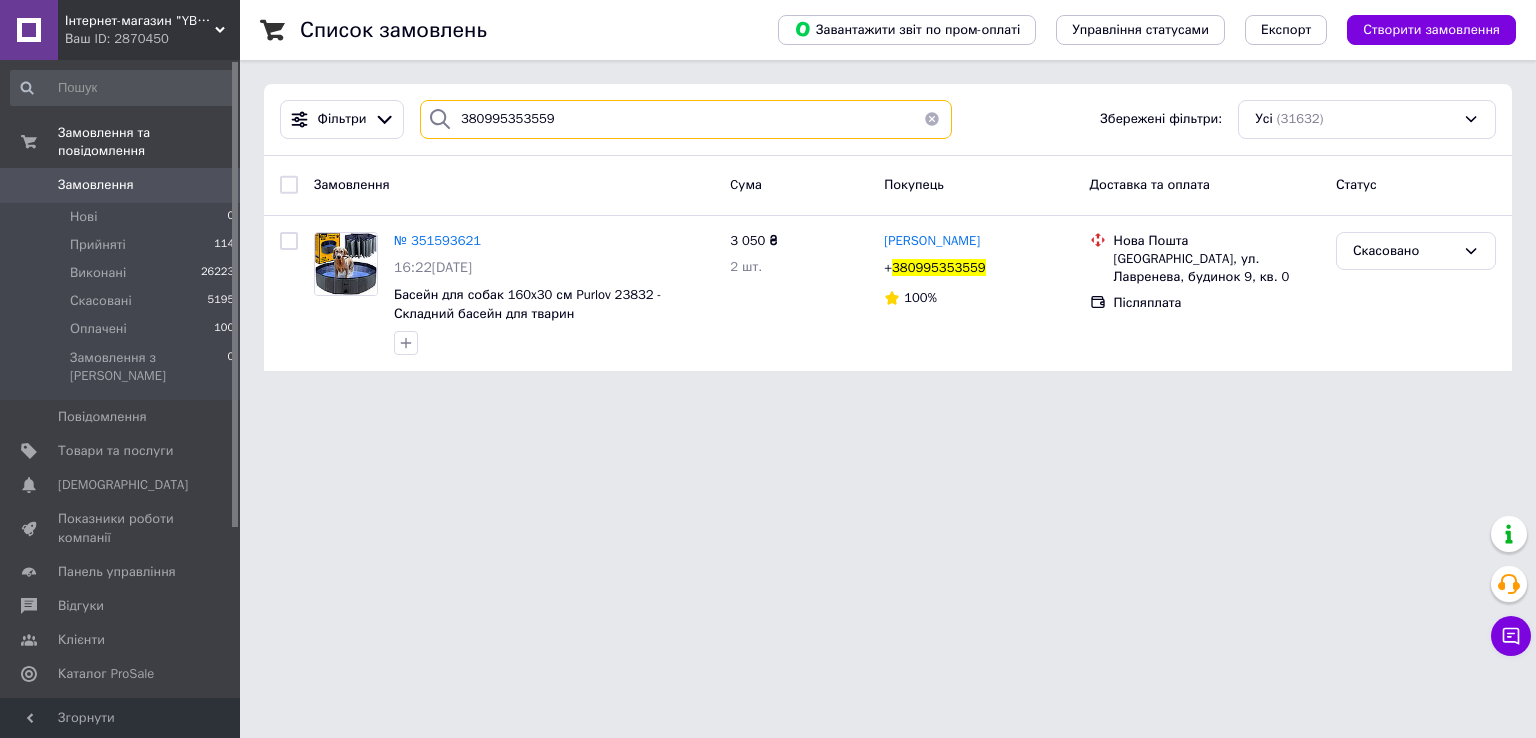 click on "380995353559" at bounding box center [686, 119] 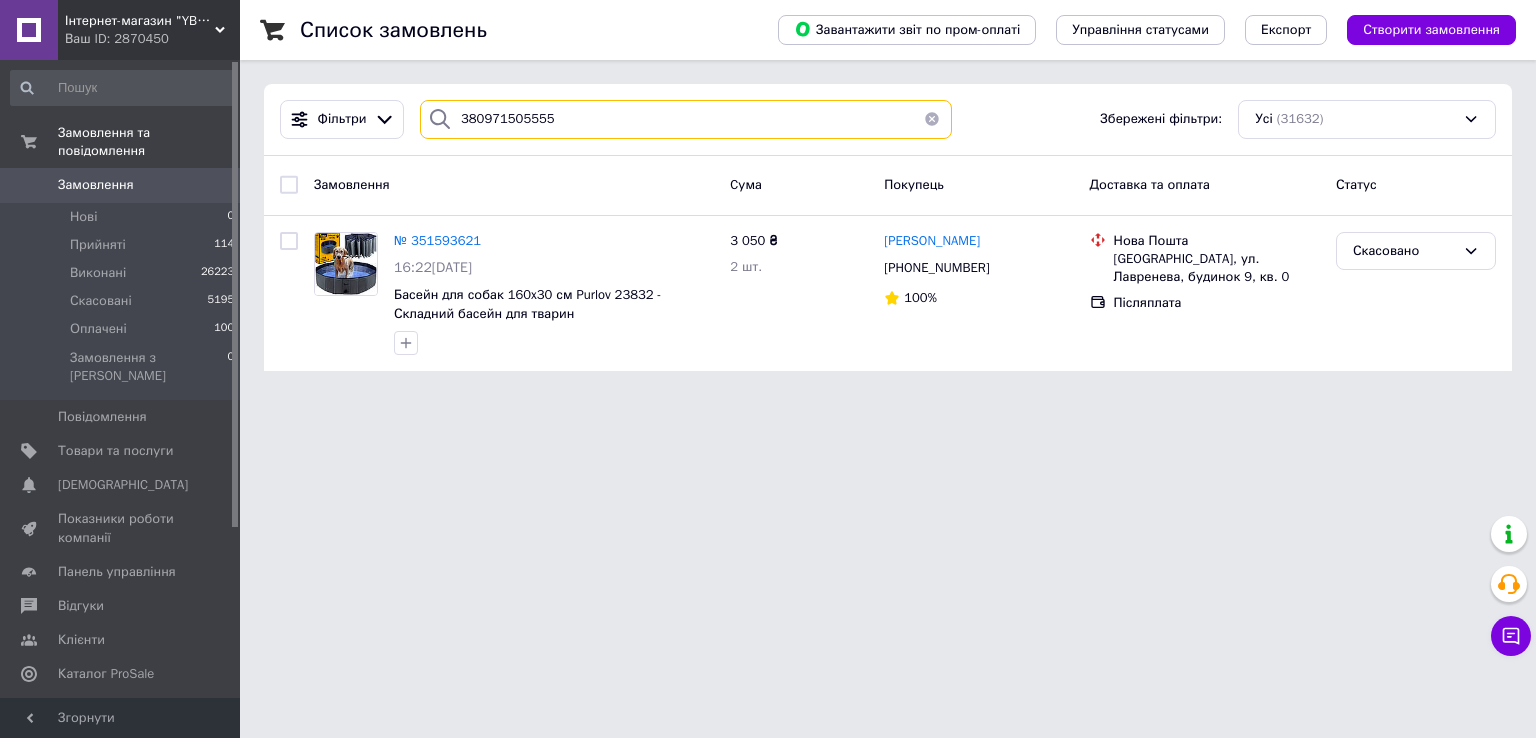 type on "380971505555" 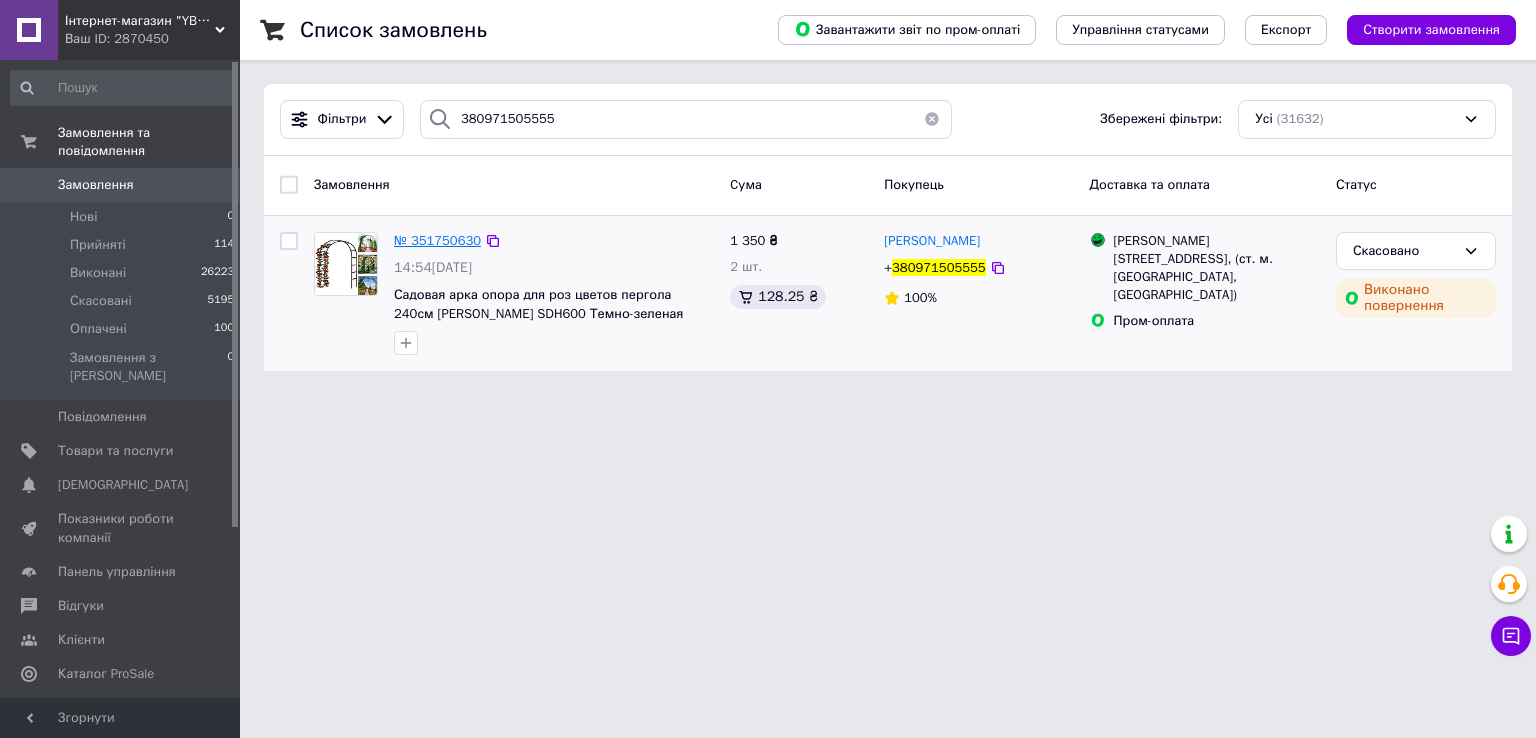 click on "№ 351750630" at bounding box center [437, 240] 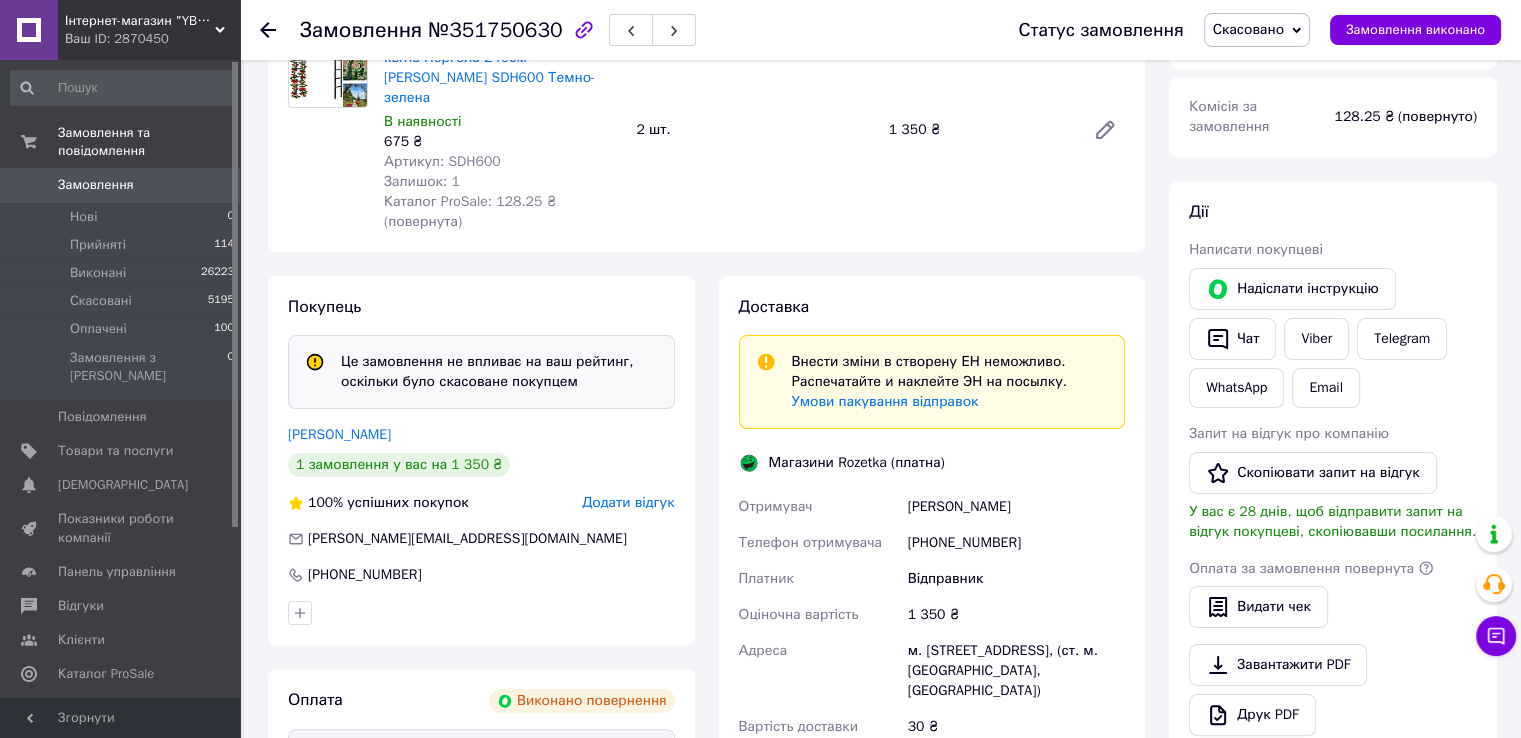 scroll, scrollTop: 0, scrollLeft: 0, axis: both 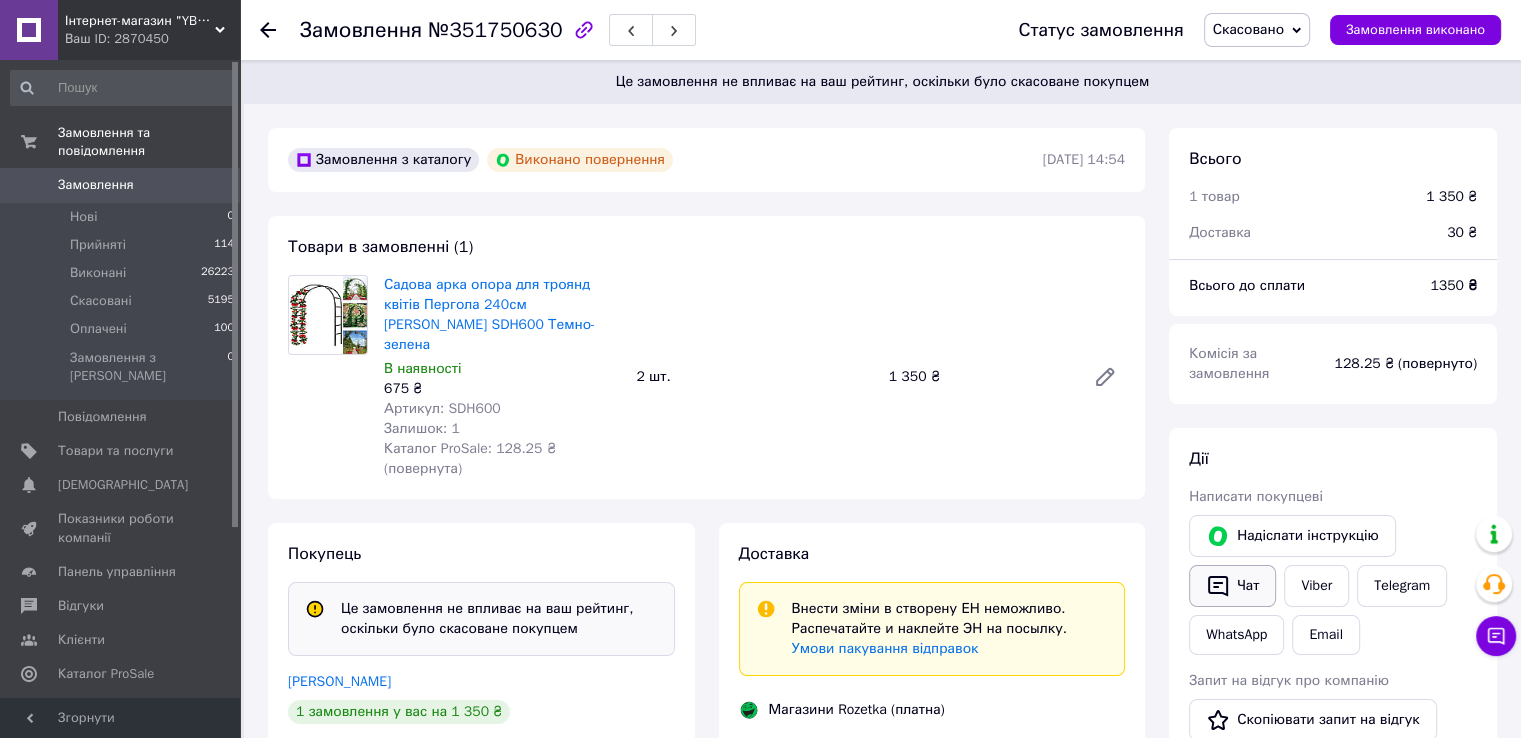click 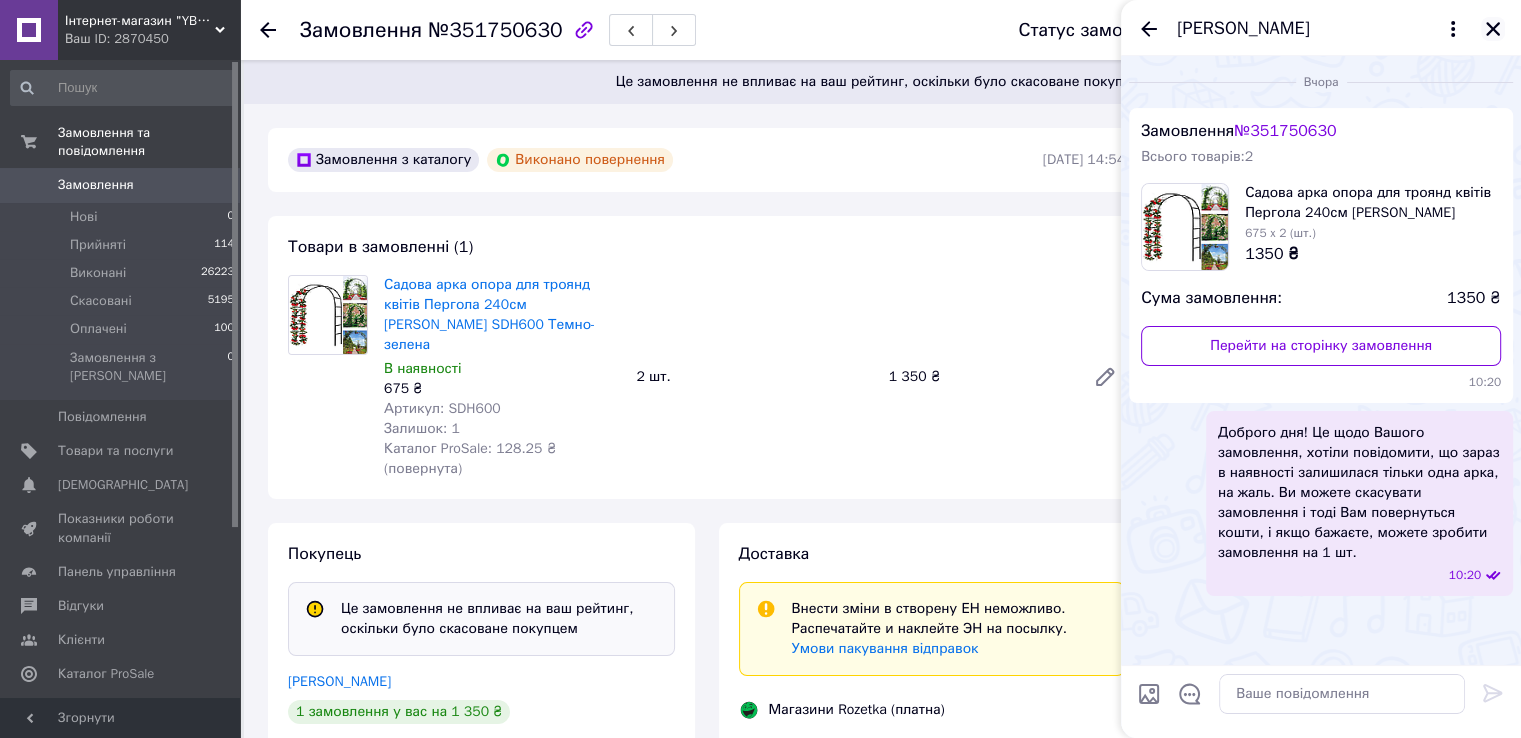 click at bounding box center [1493, 29] 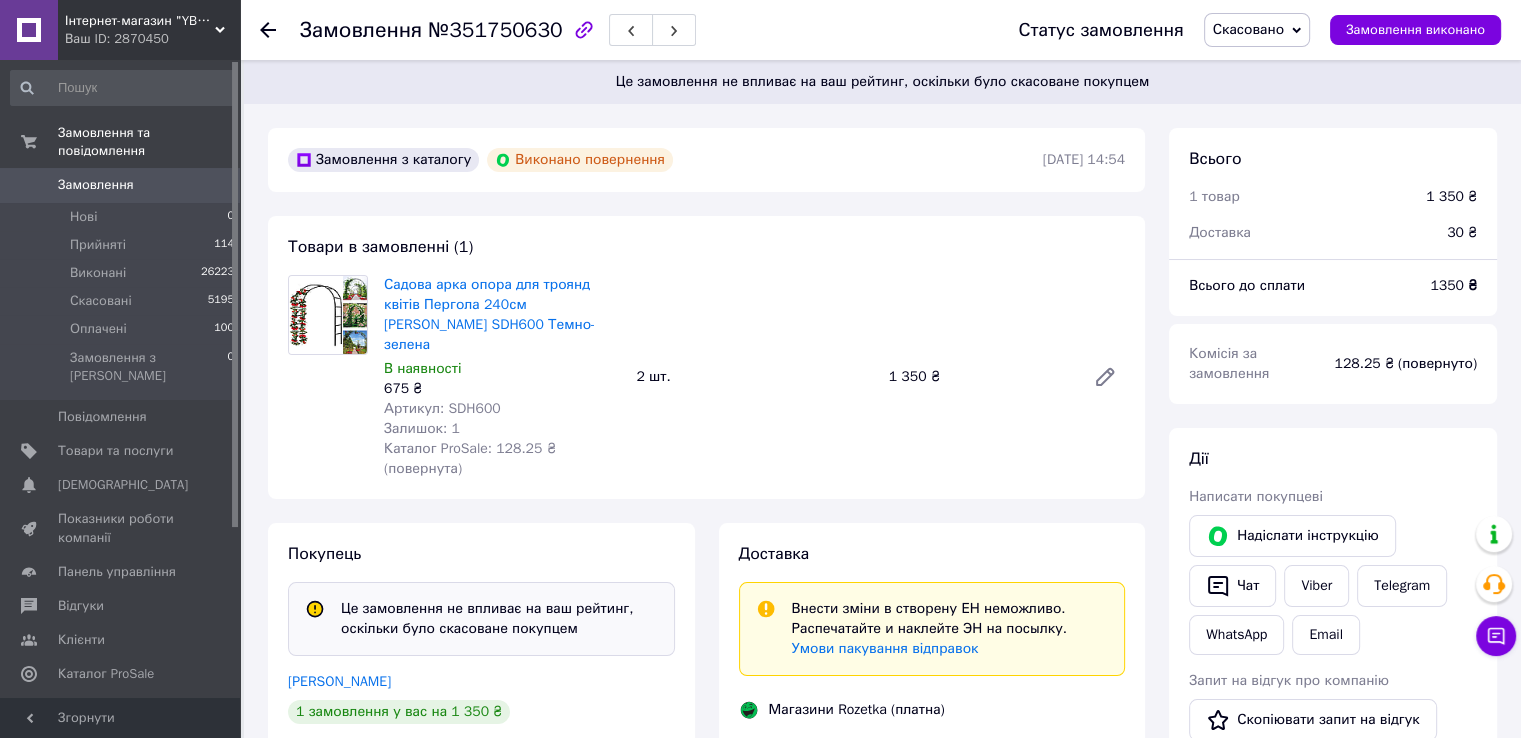 click on "Замовлення" at bounding box center (121, 185) 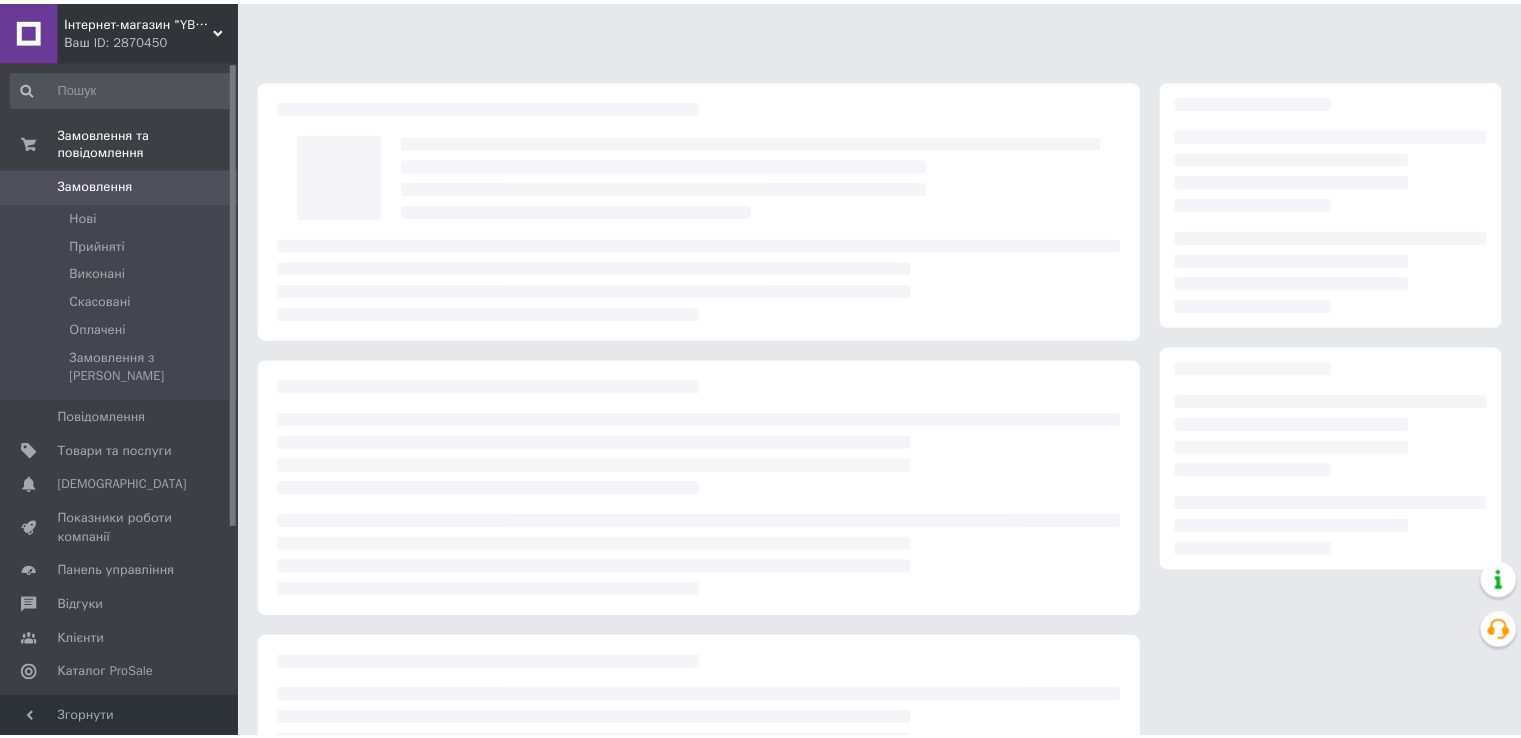 scroll, scrollTop: 0, scrollLeft: 0, axis: both 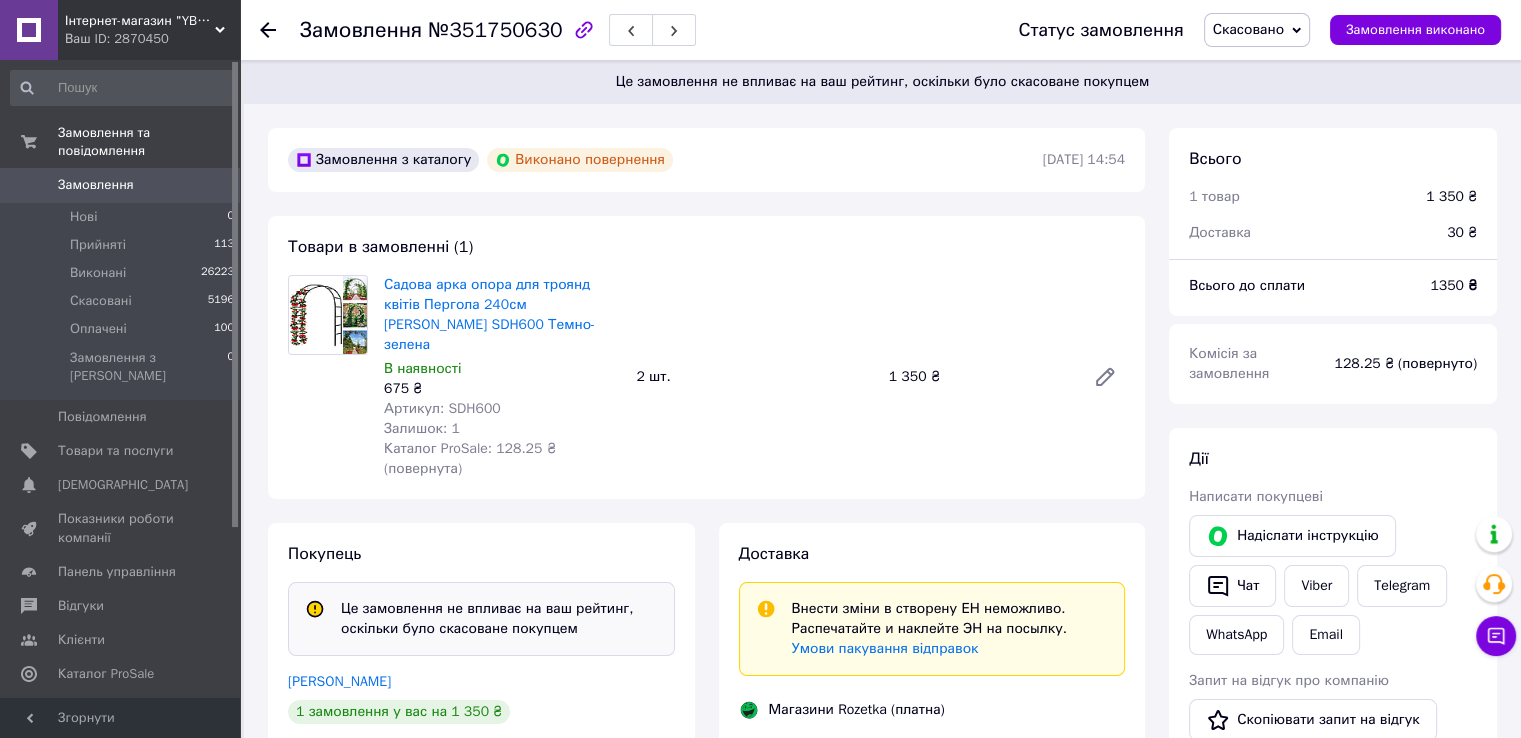 click on "Замовлення" at bounding box center (96, 185) 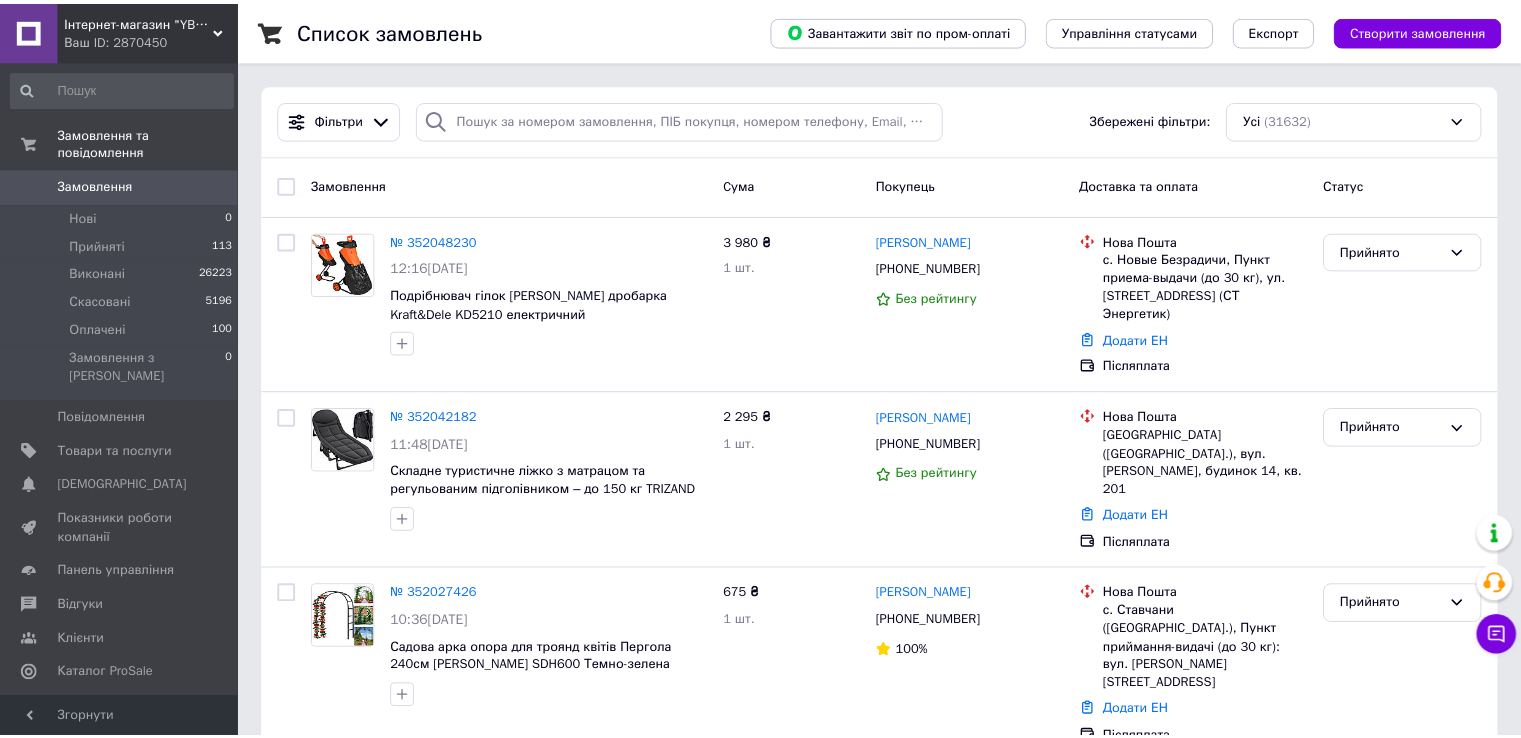 scroll, scrollTop: 0, scrollLeft: 0, axis: both 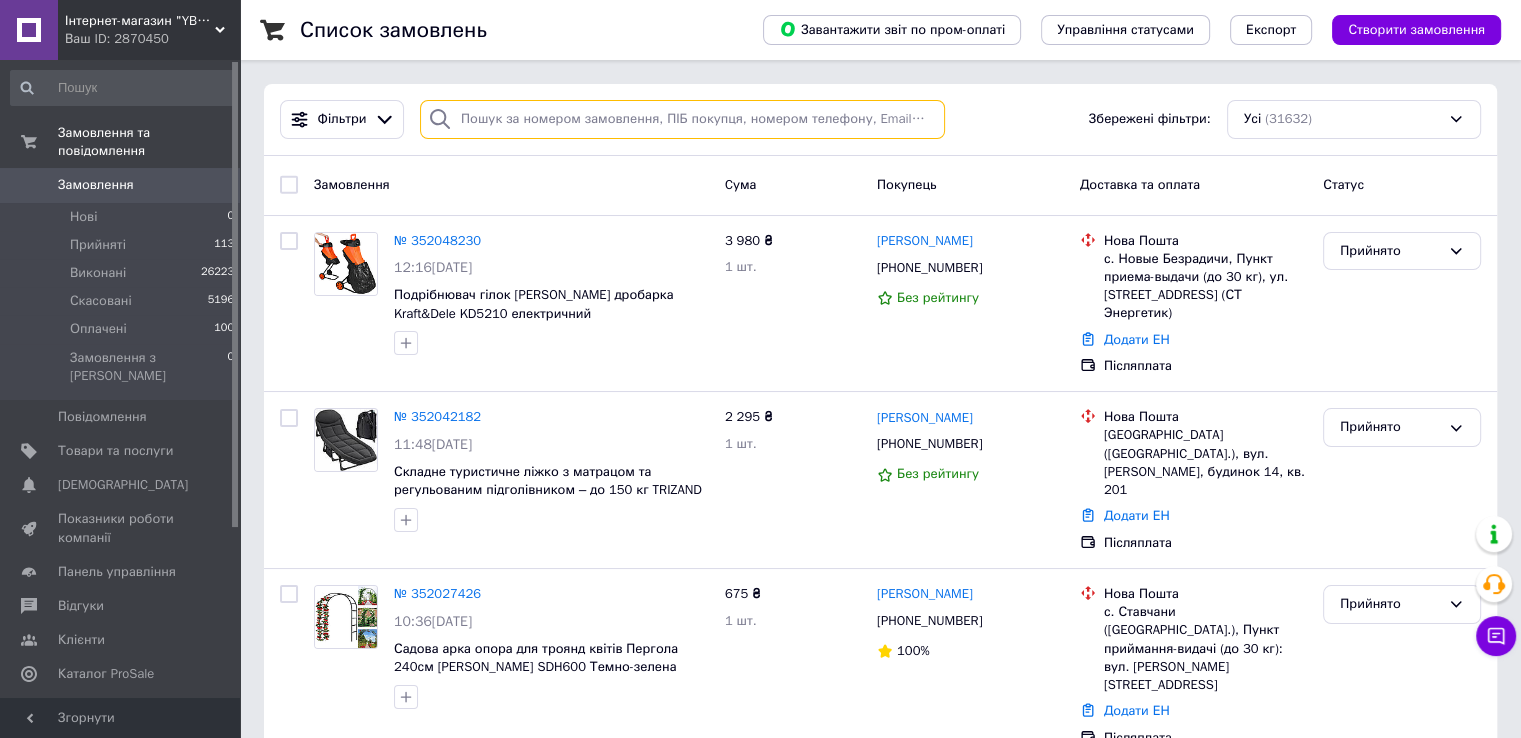 click at bounding box center (682, 119) 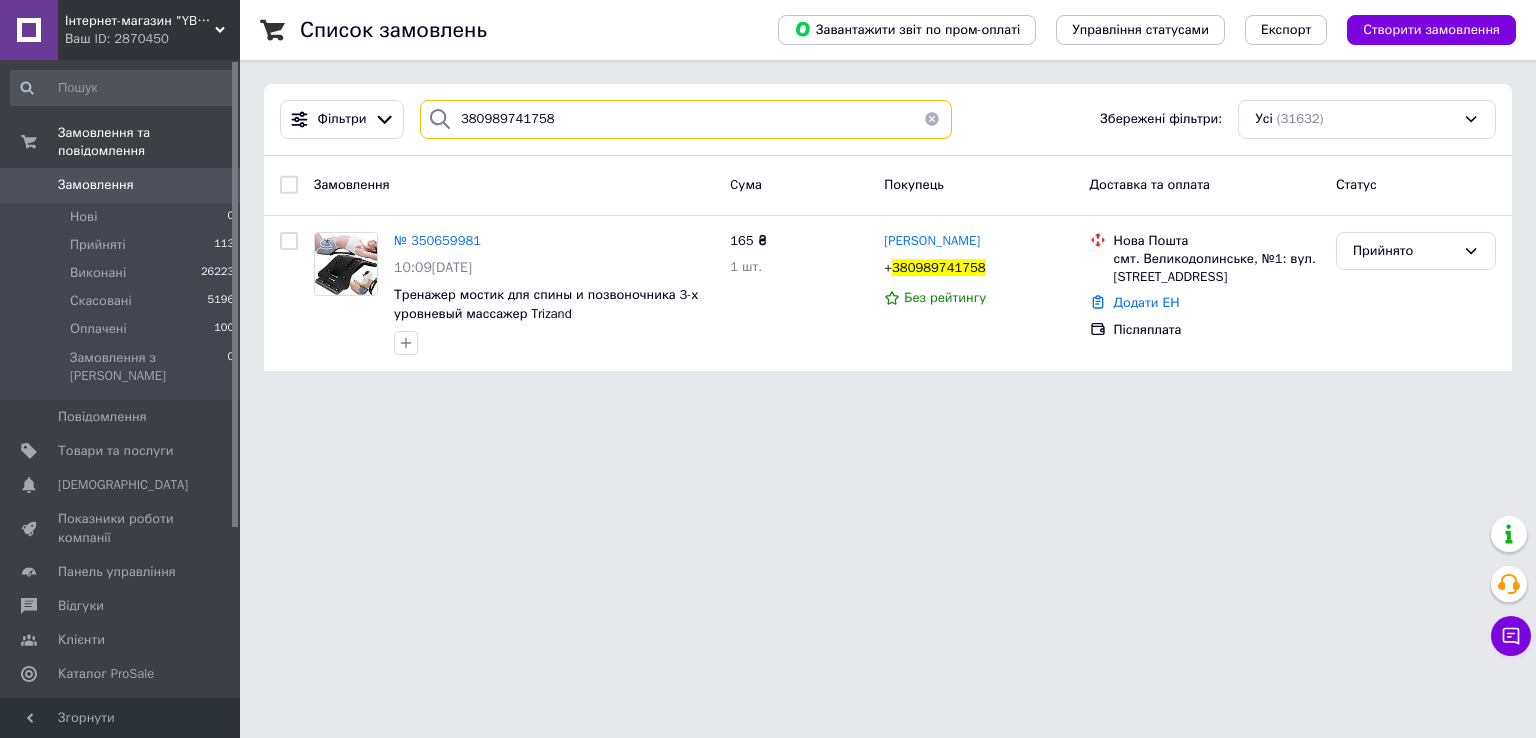 drag, startPoint x: 597, startPoint y: 117, endPoint x: 200, endPoint y: 81, distance: 398.6289 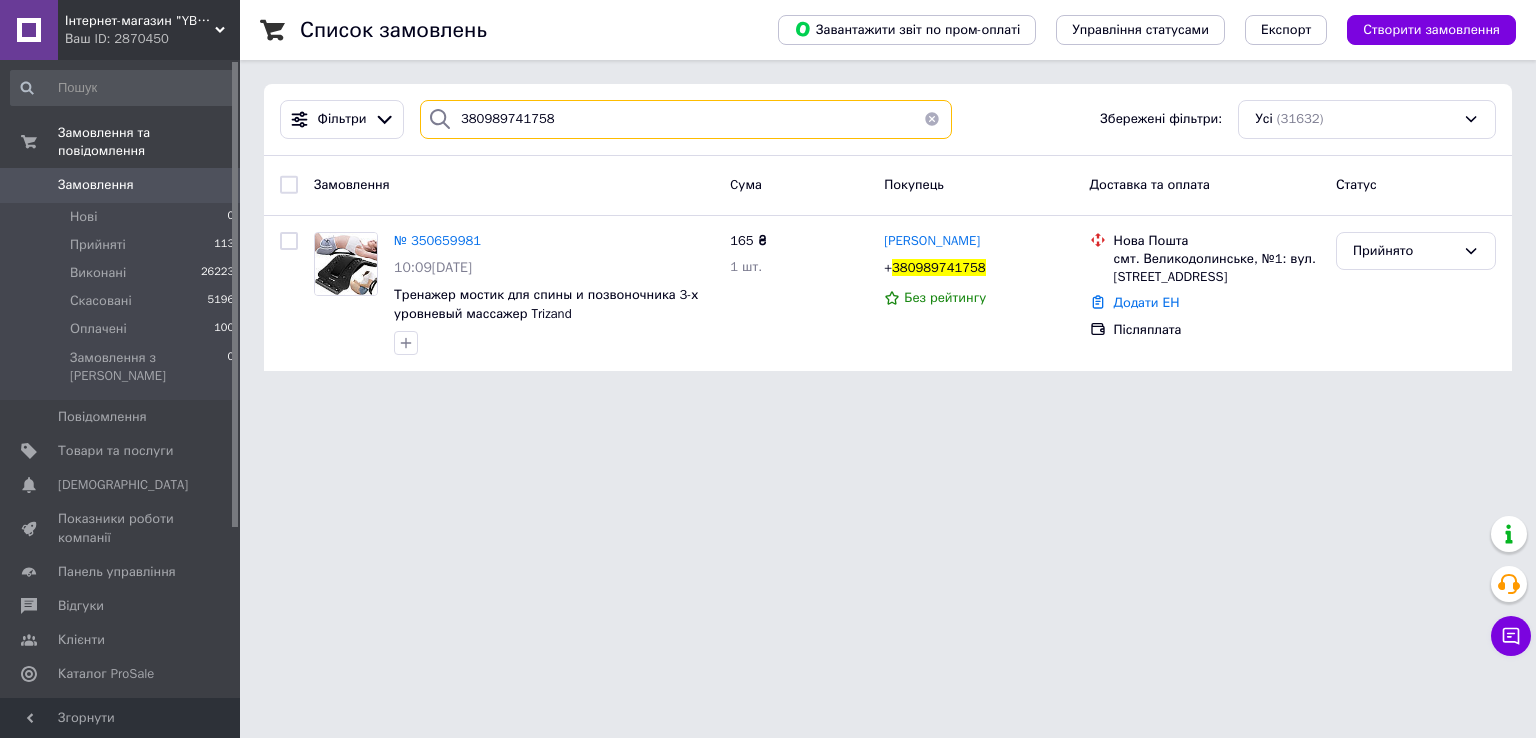 paste on "95508331" 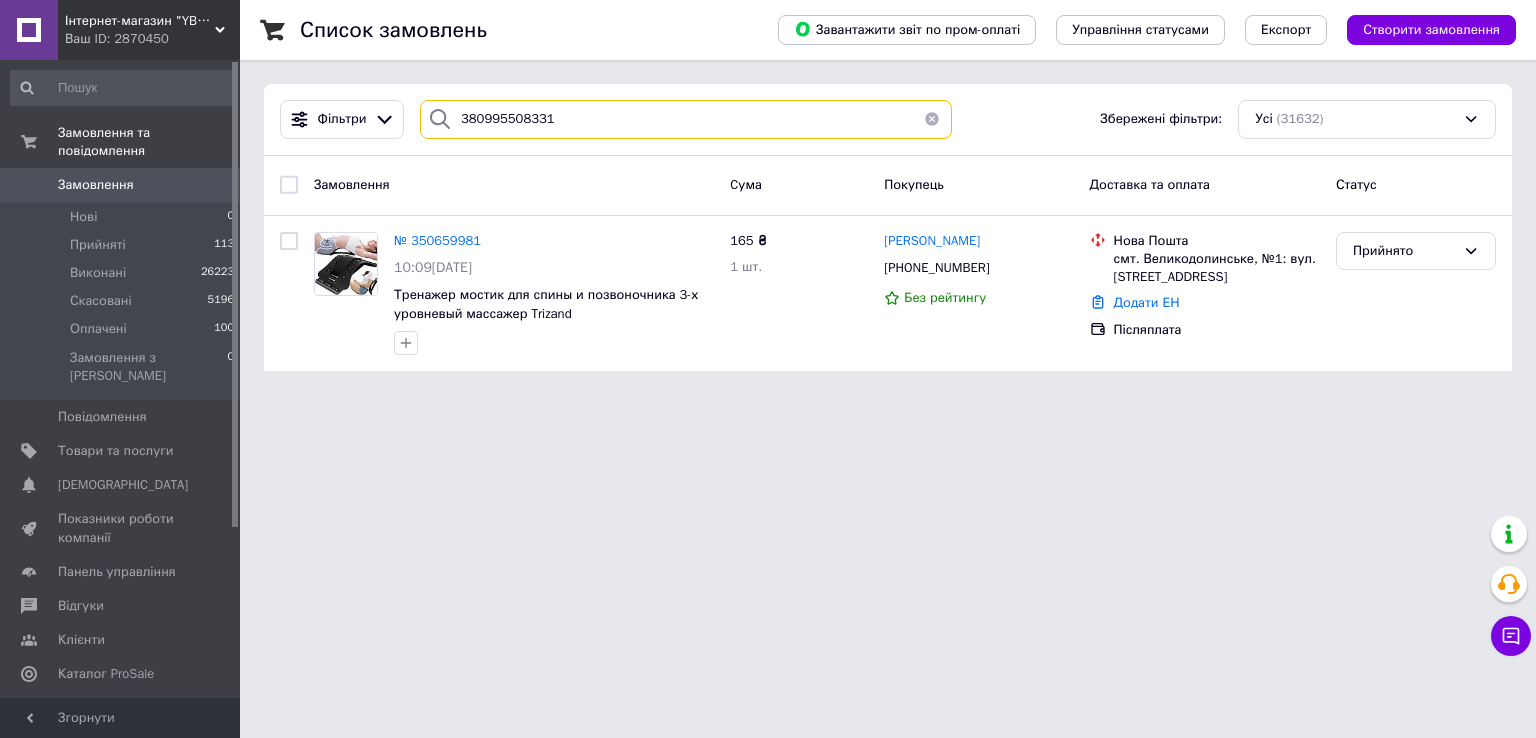 type on "380995508331" 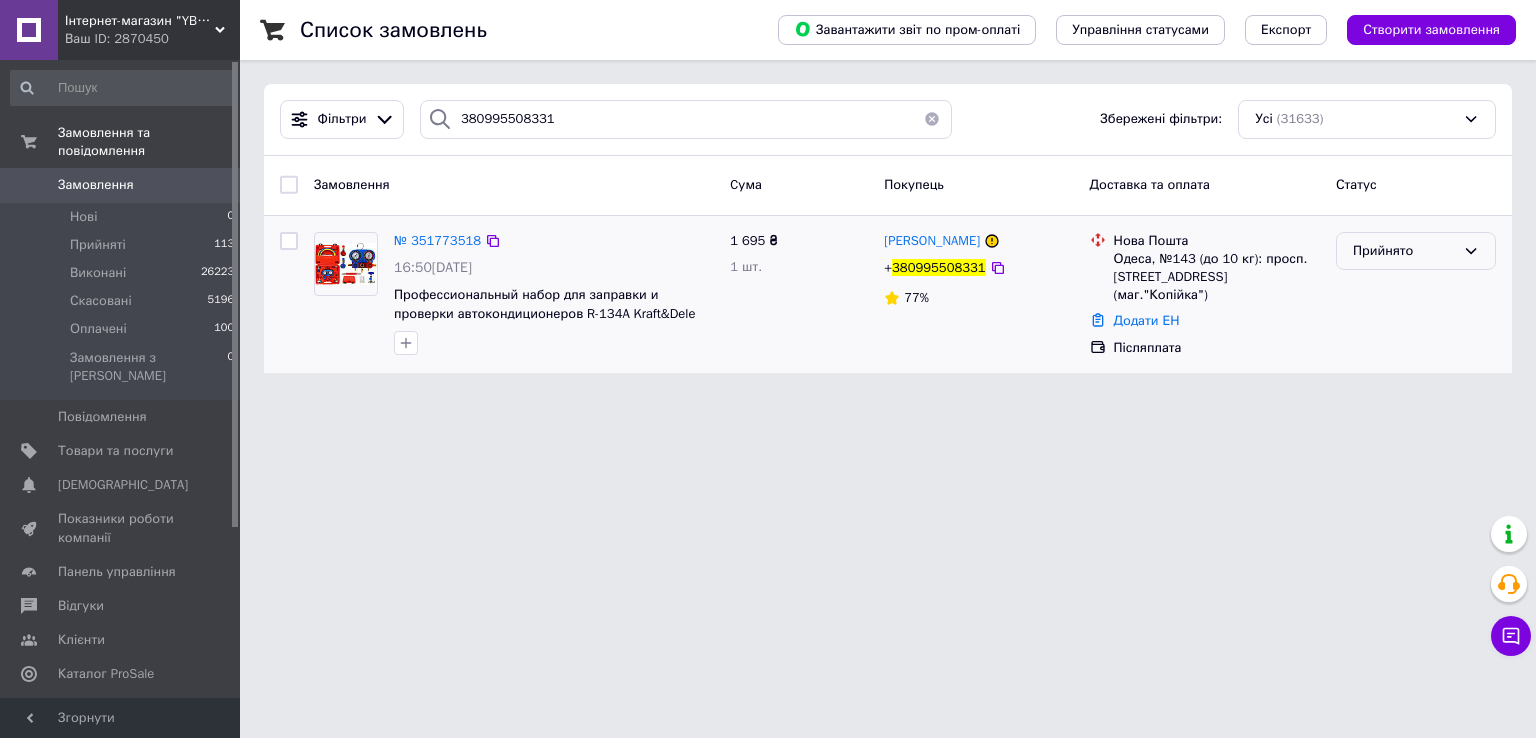 click on "Прийнято" at bounding box center (1404, 251) 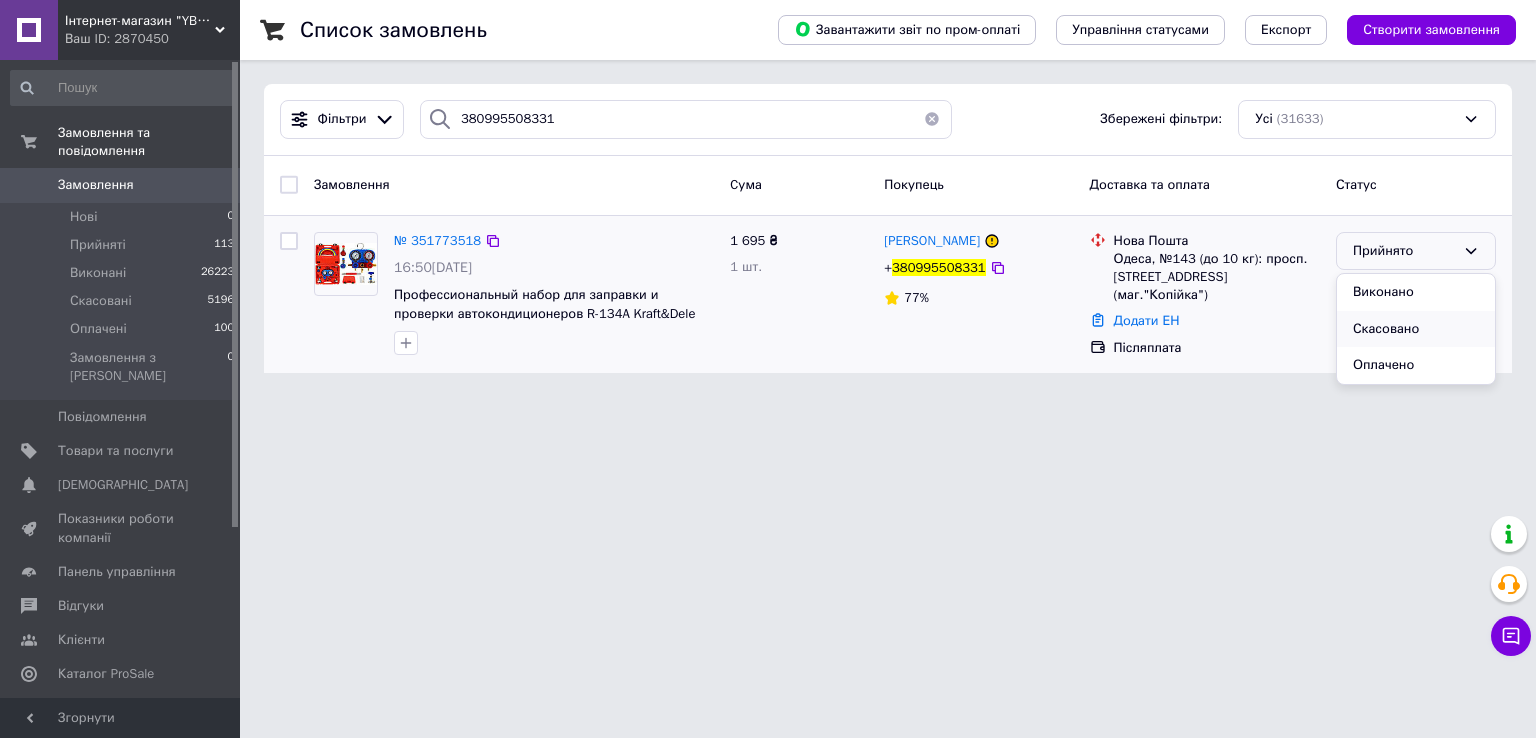 click on "Скасовано" at bounding box center [1416, 329] 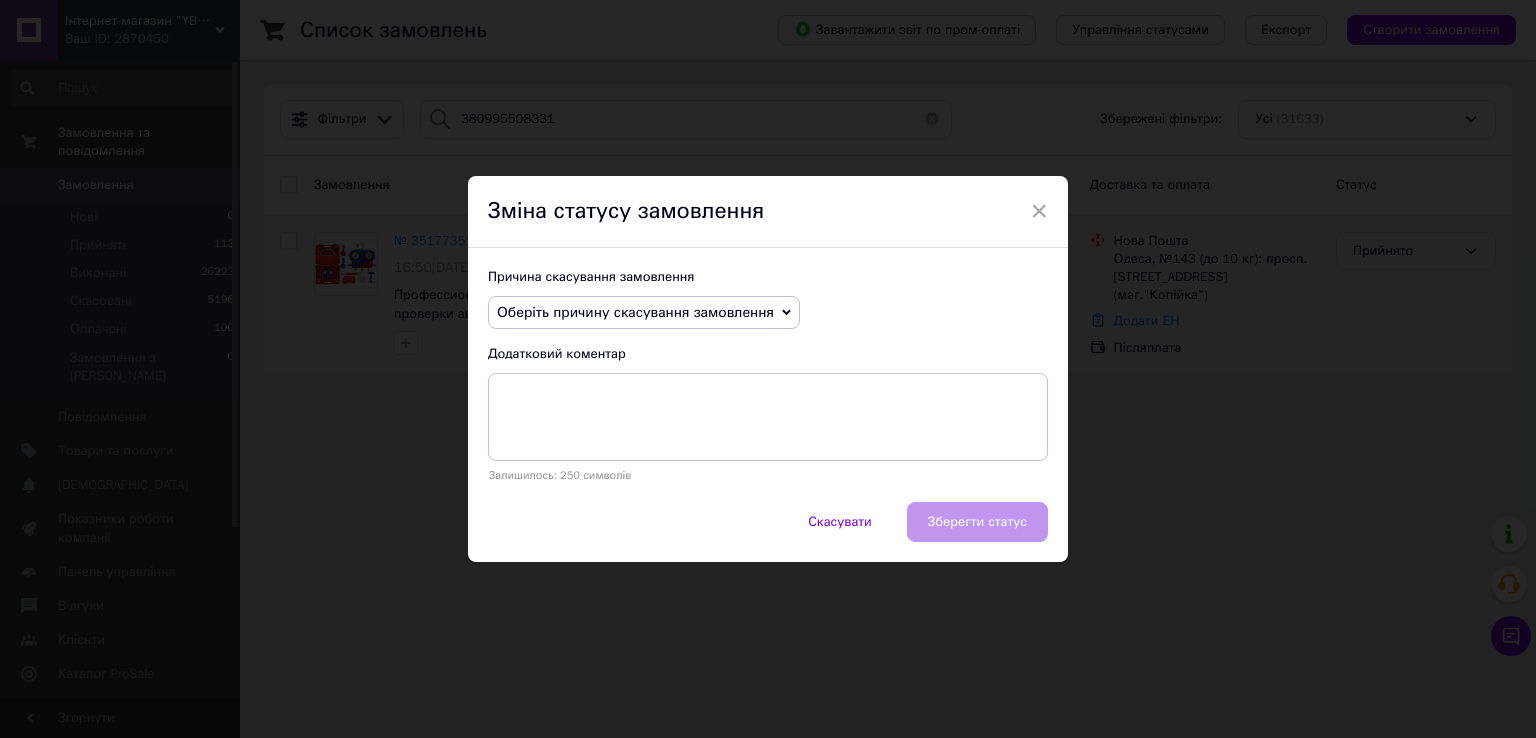 click on "Оберіть причину скасування замовлення" at bounding box center [644, 313] 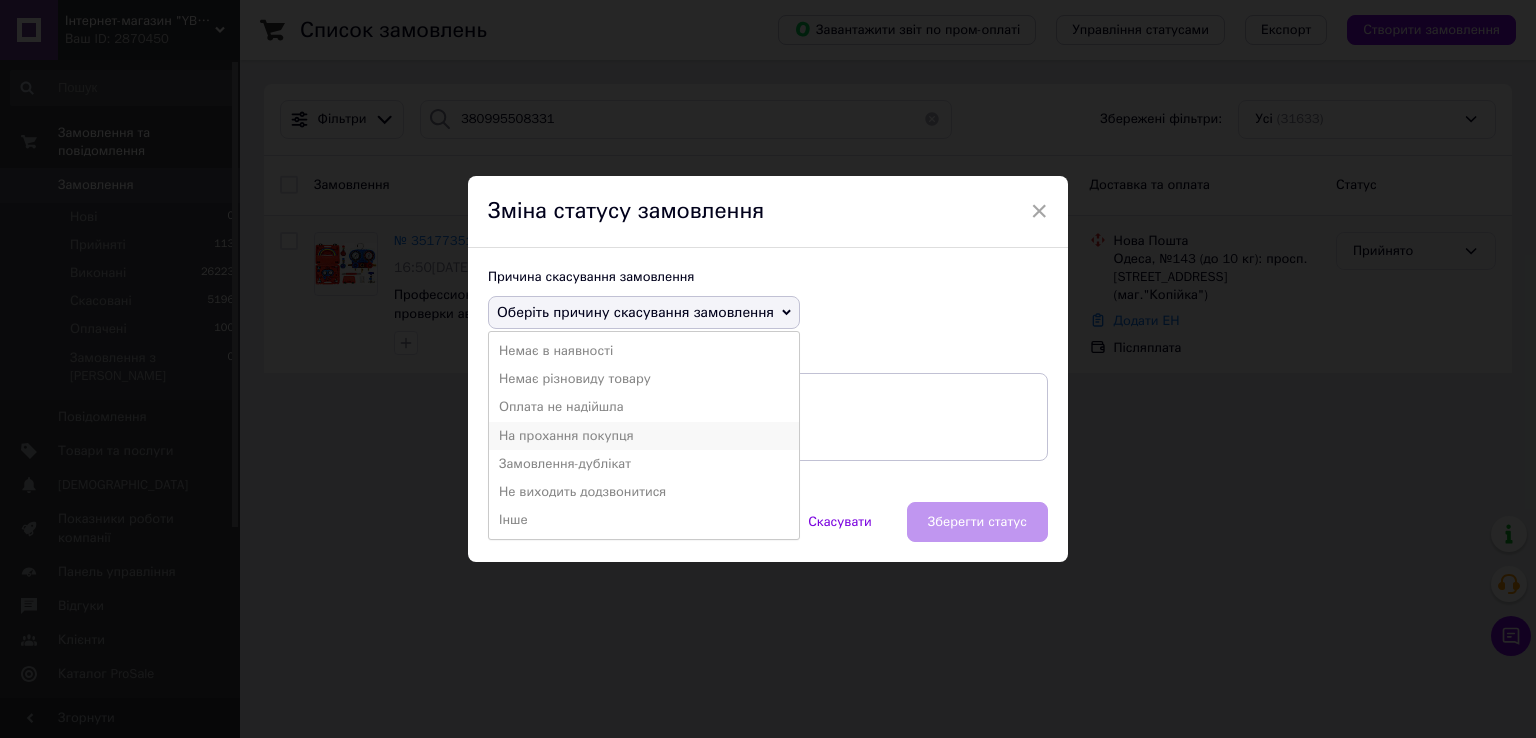click on "На прохання покупця" at bounding box center (644, 436) 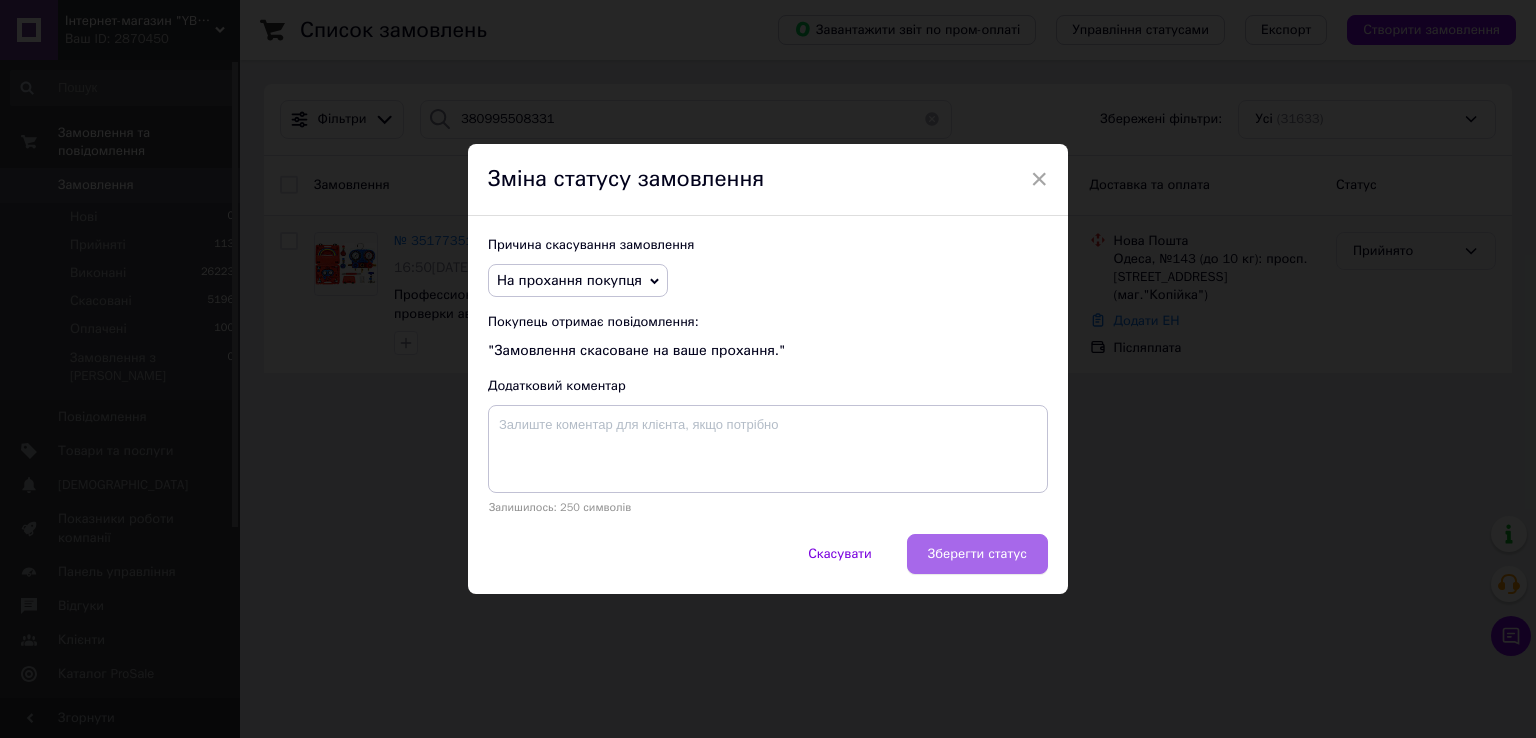 click on "Зберегти статус" at bounding box center (977, 554) 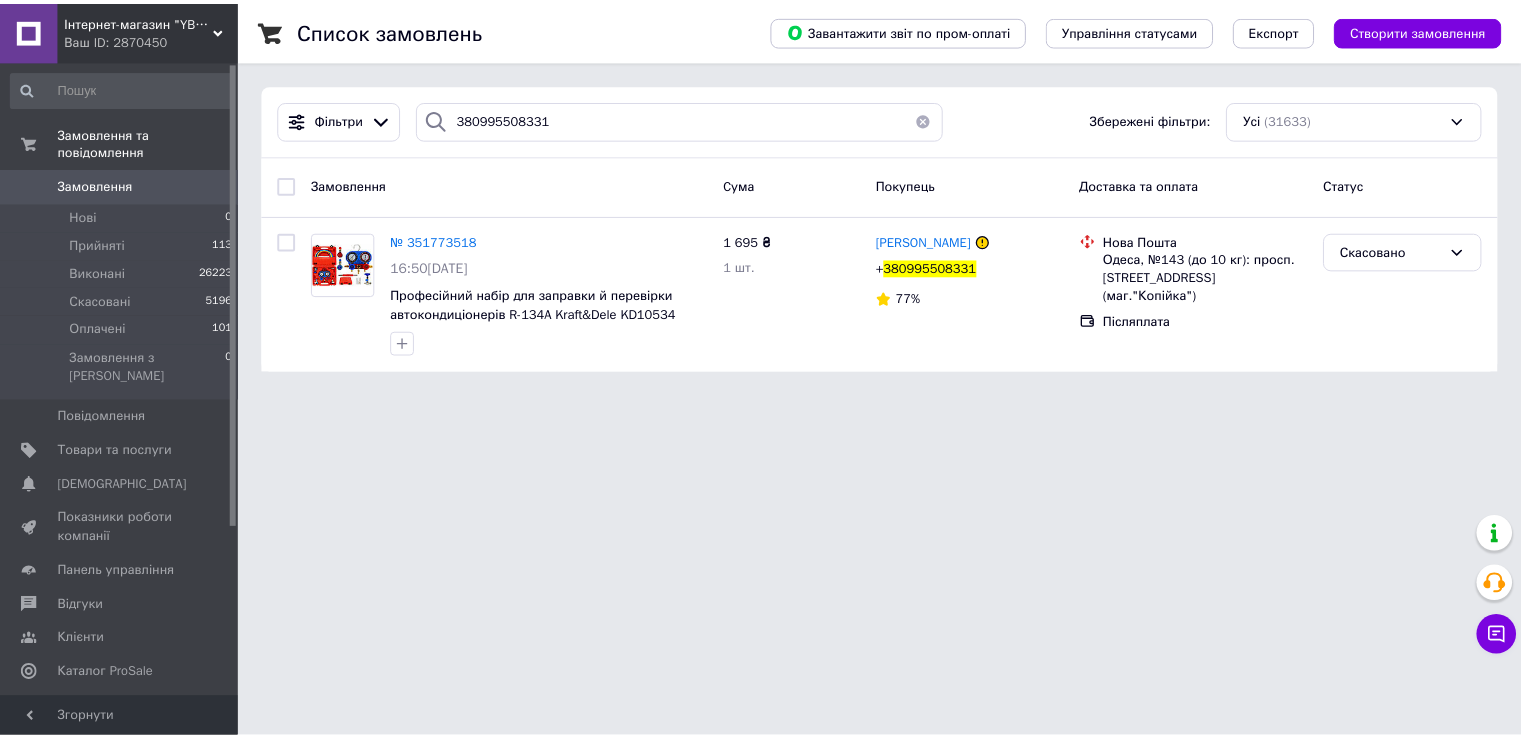 scroll, scrollTop: 0, scrollLeft: 0, axis: both 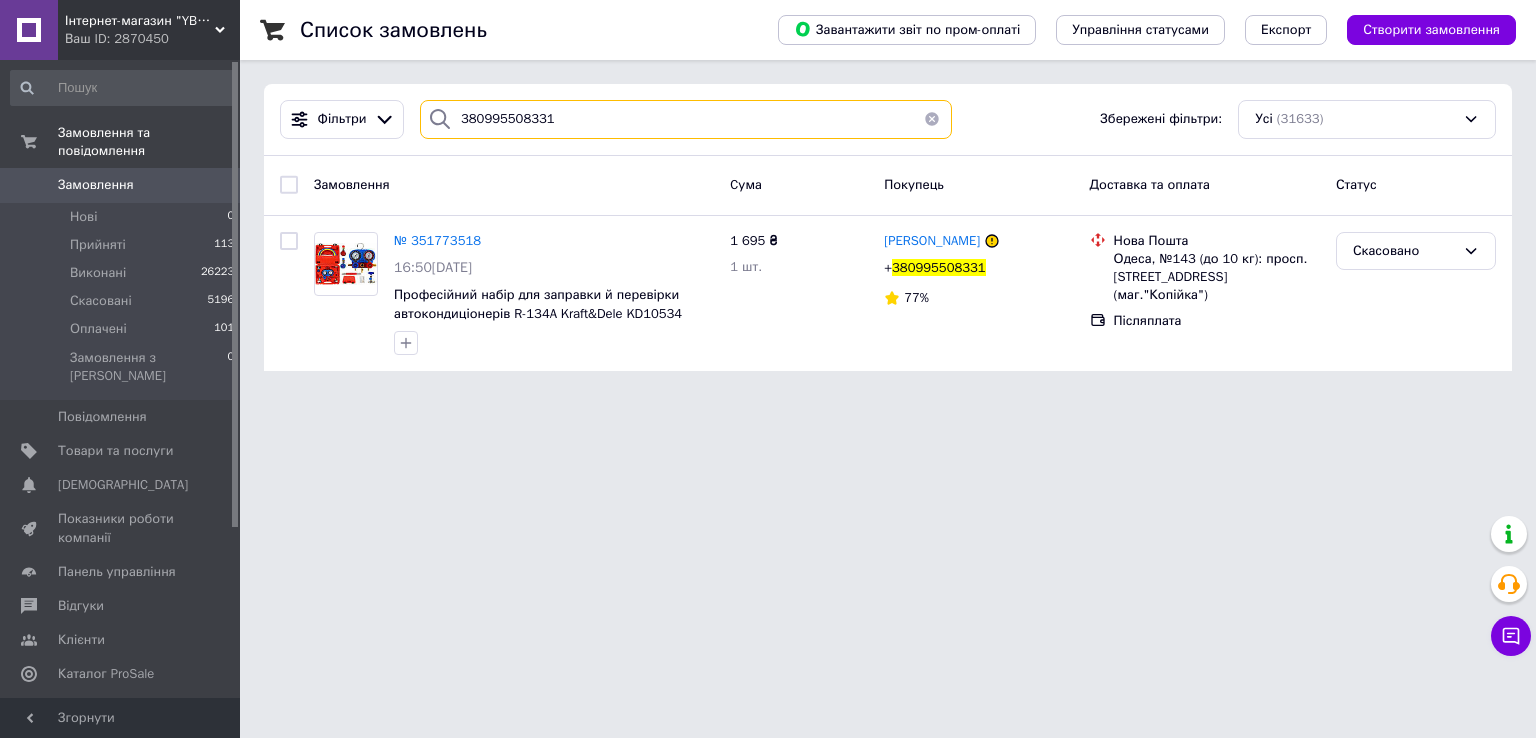 click on "380995508331" at bounding box center [686, 119] 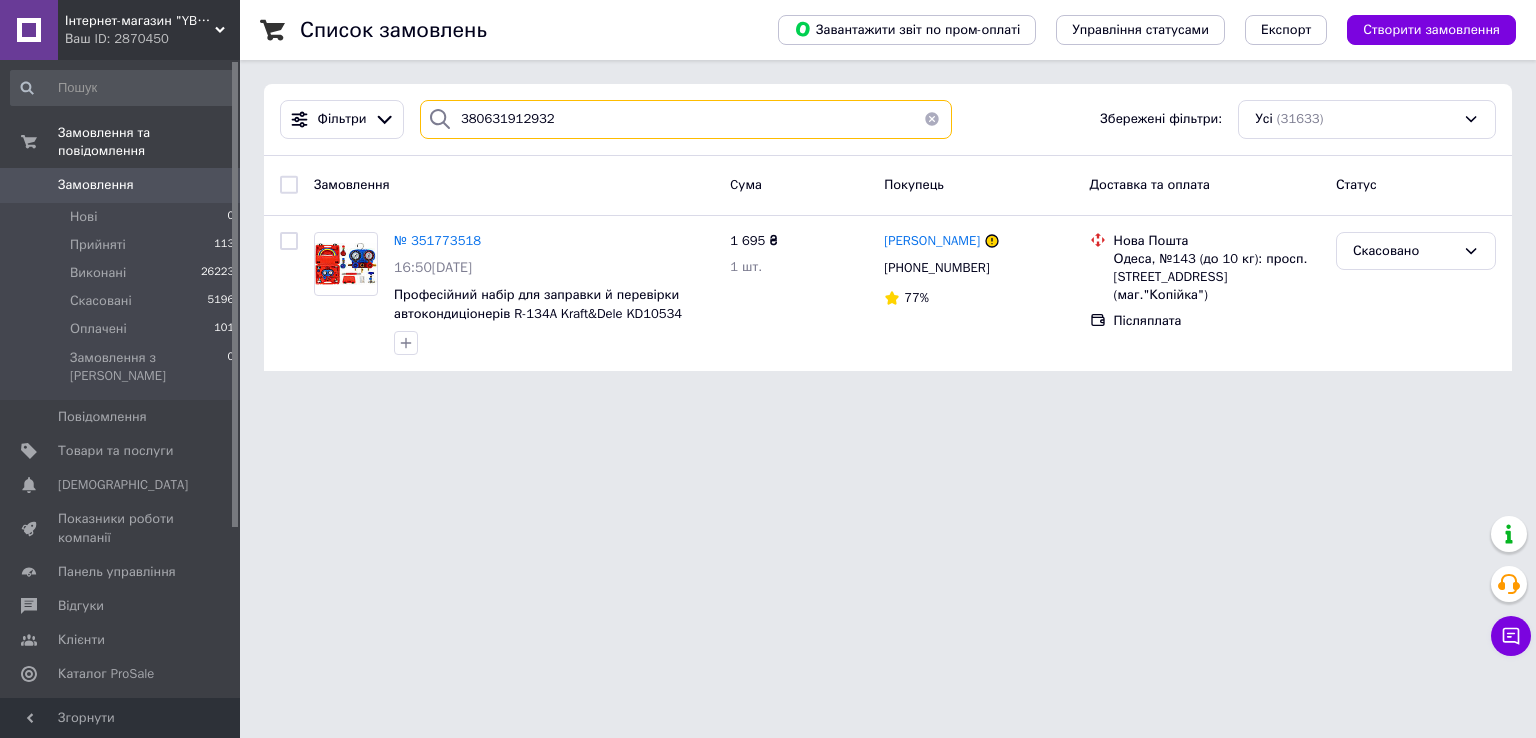 type on "380631912932" 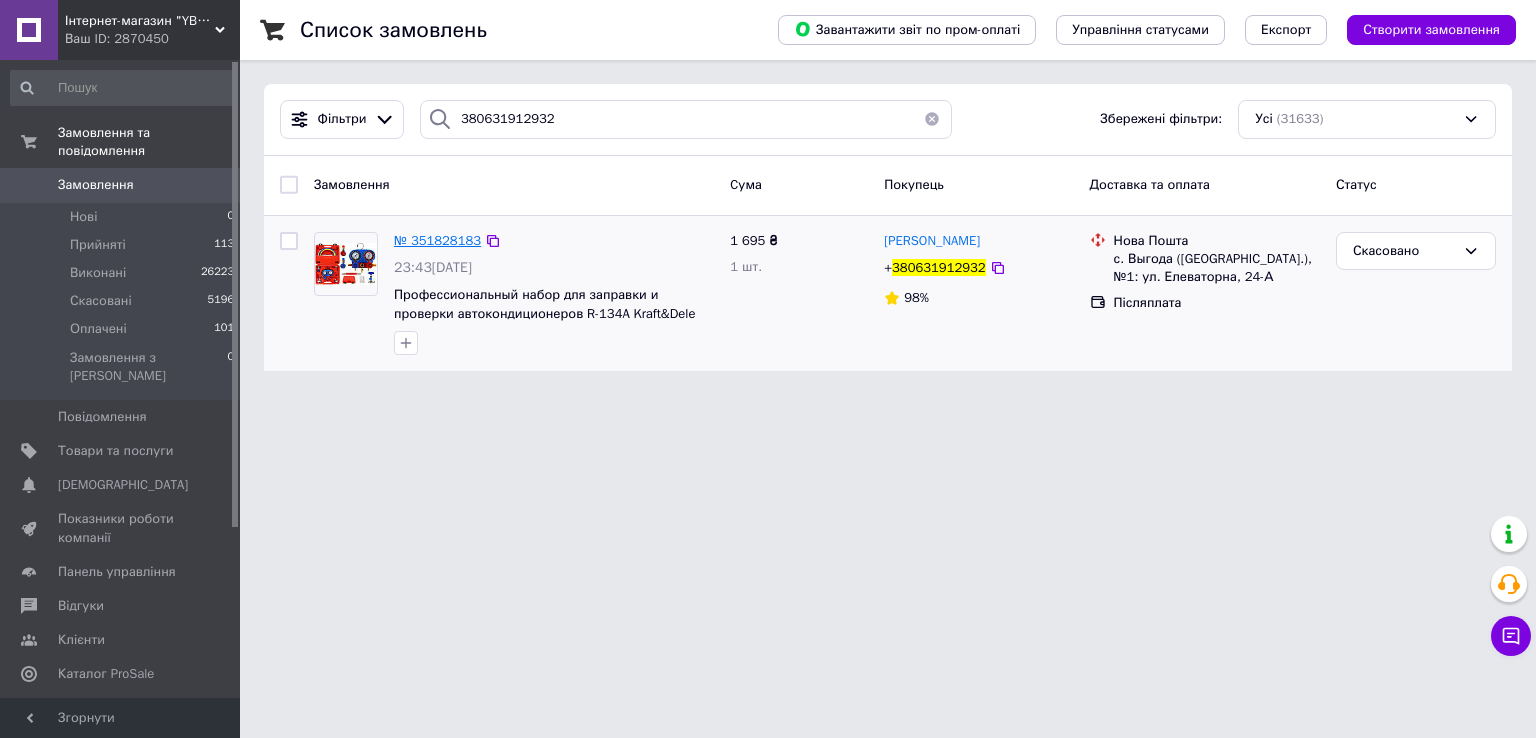 click on "№ 351828183" at bounding box center [437, 240] 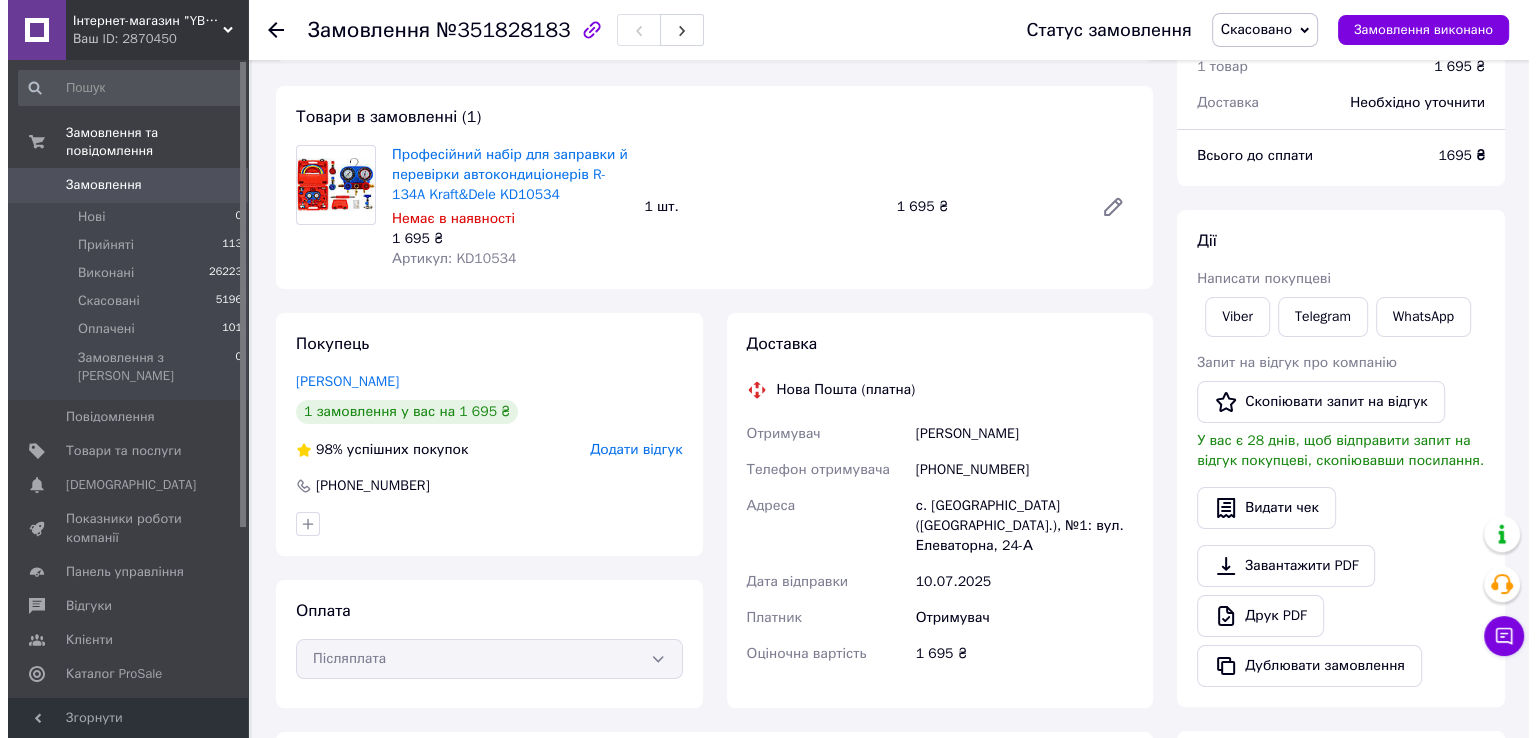 scroll, scrollTop: 0, scrollLeft: 0, axis: both 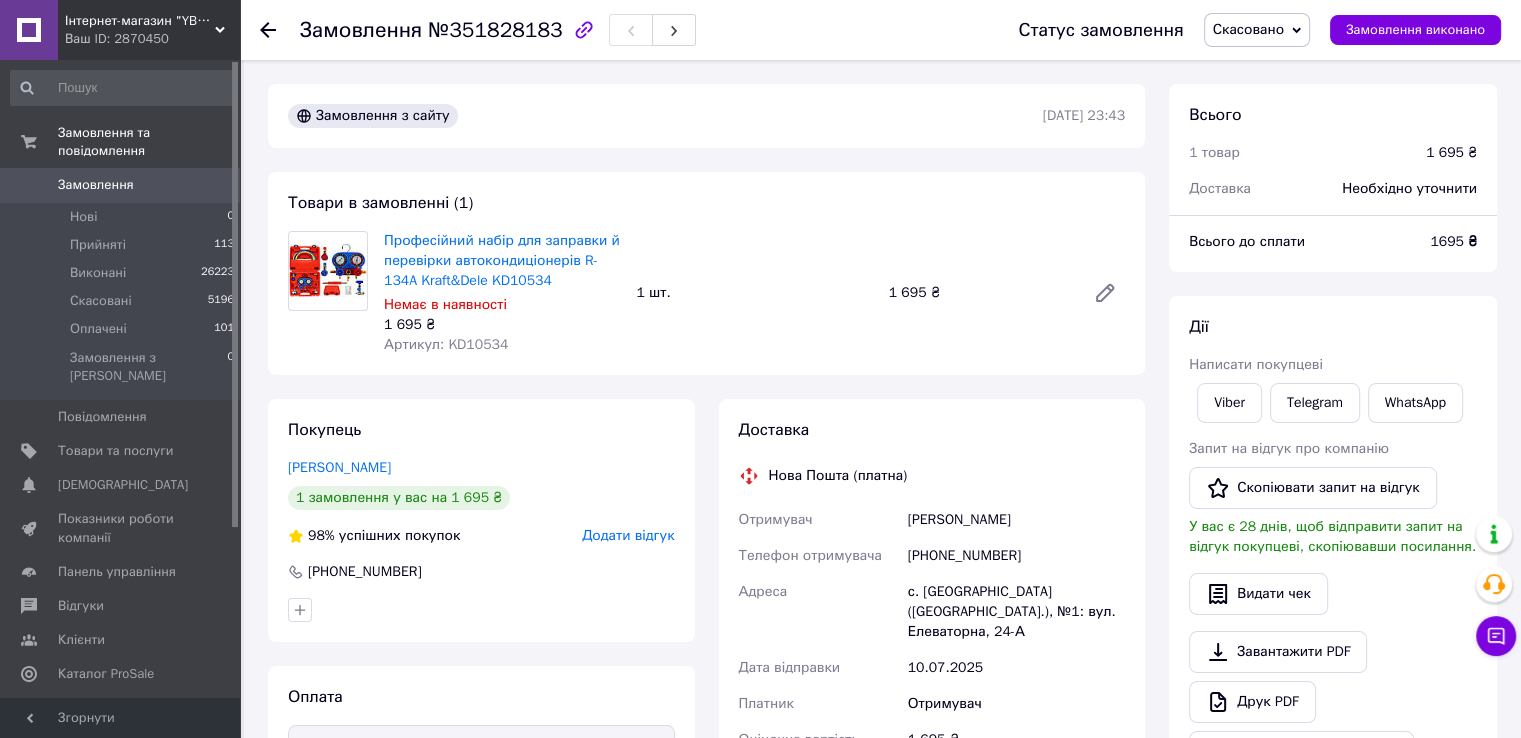 click on "[PHONE_NUMBER]" at bounding box center (1016, 556) 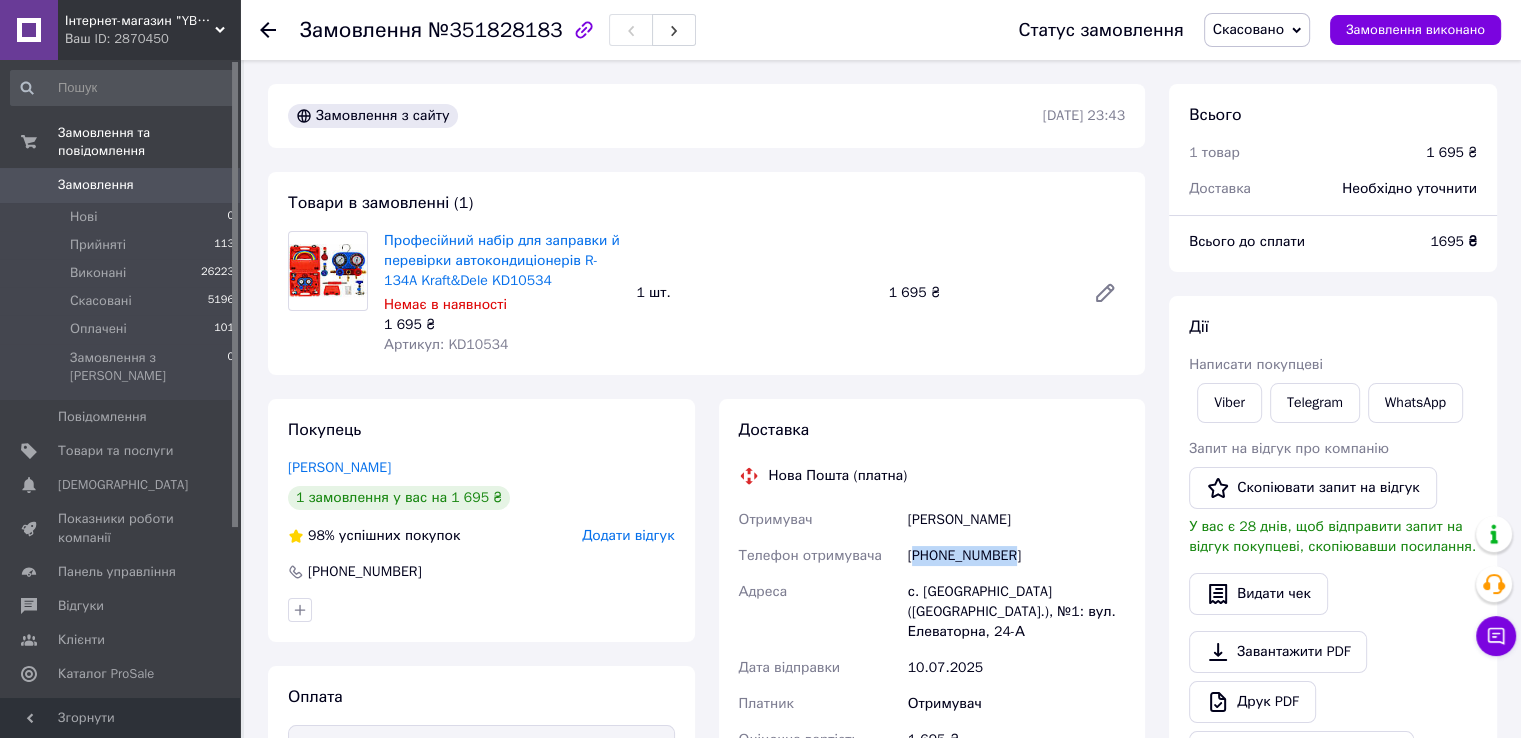 click on "[PHONE_NUMBER]" at bounding box center [1016, 556] 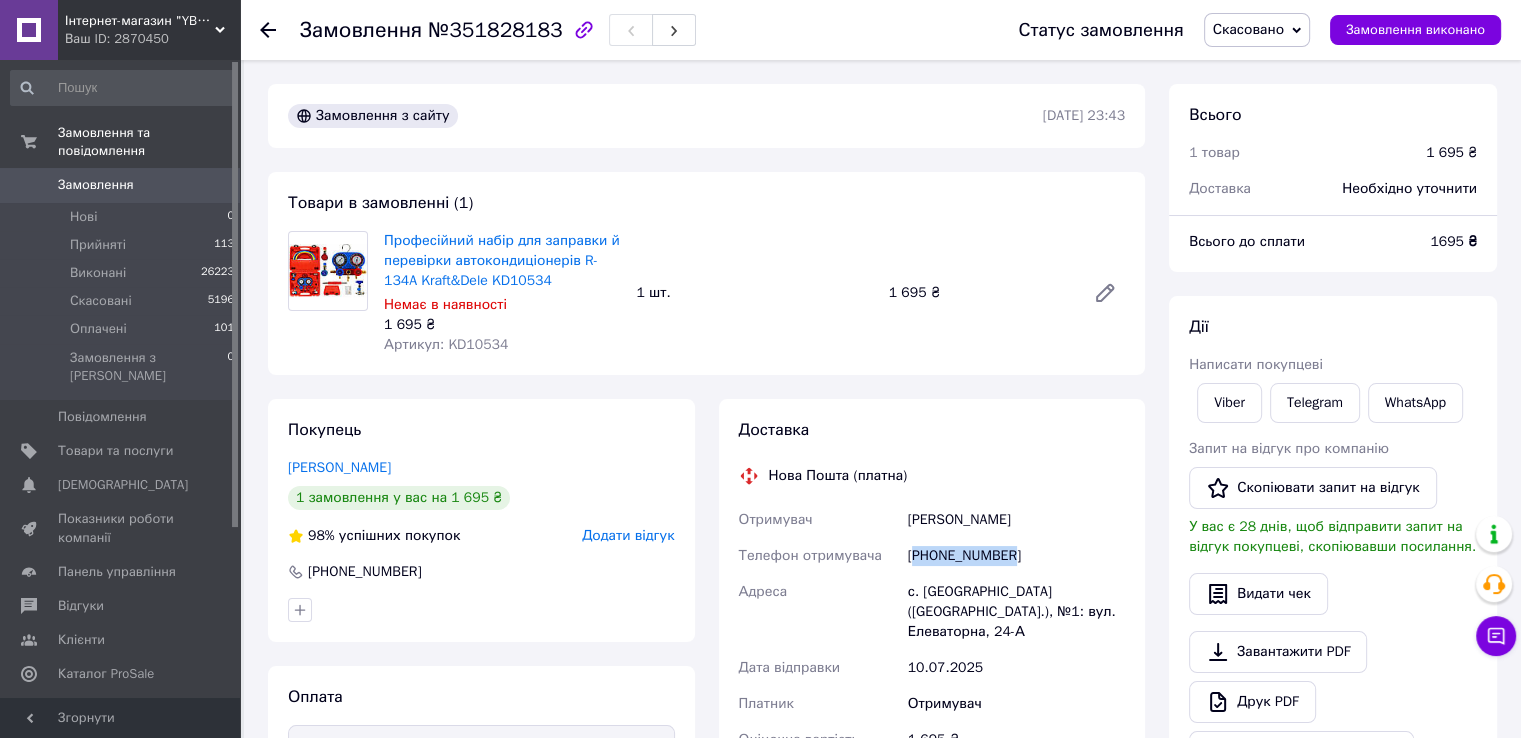 copy on "380631912932" 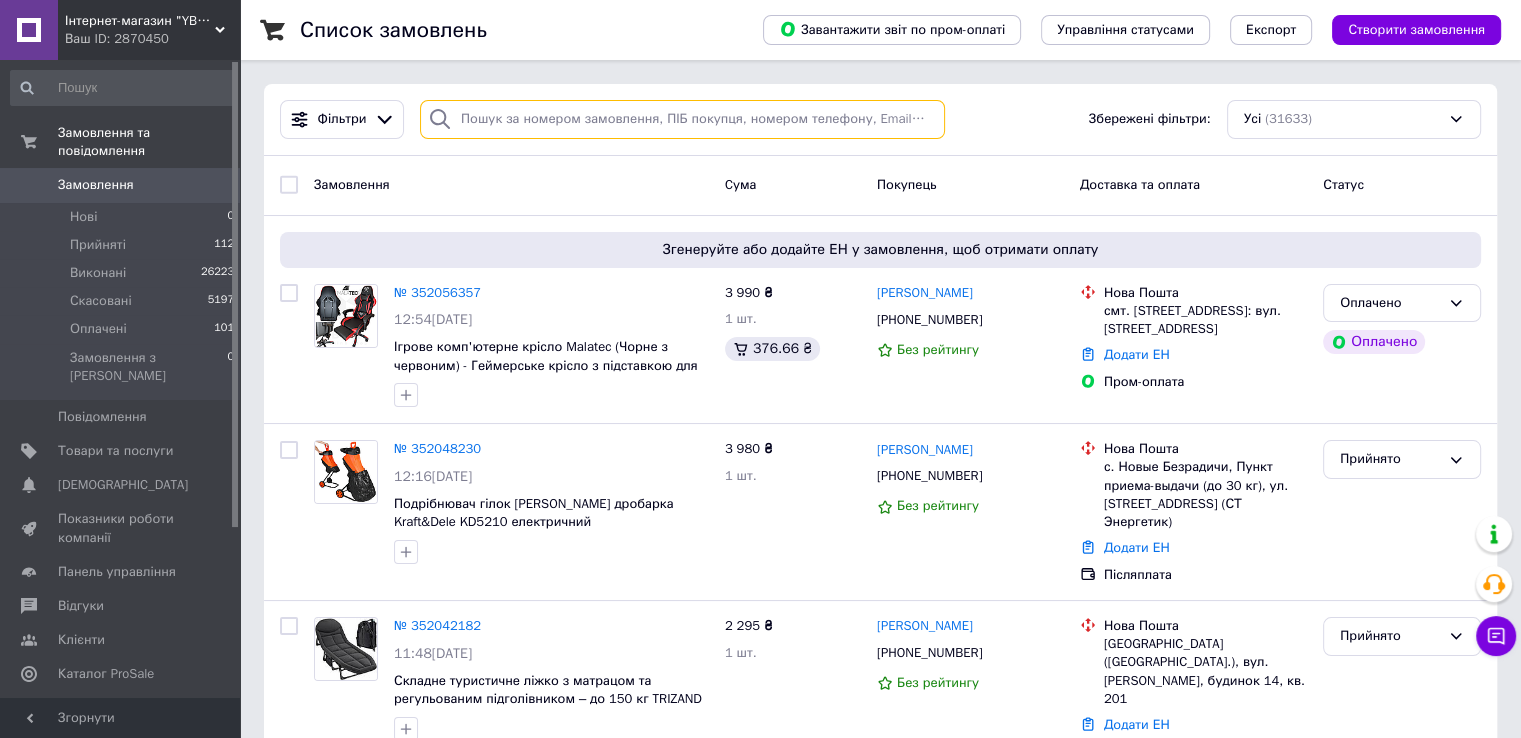 click at bounding box center [682, 119] 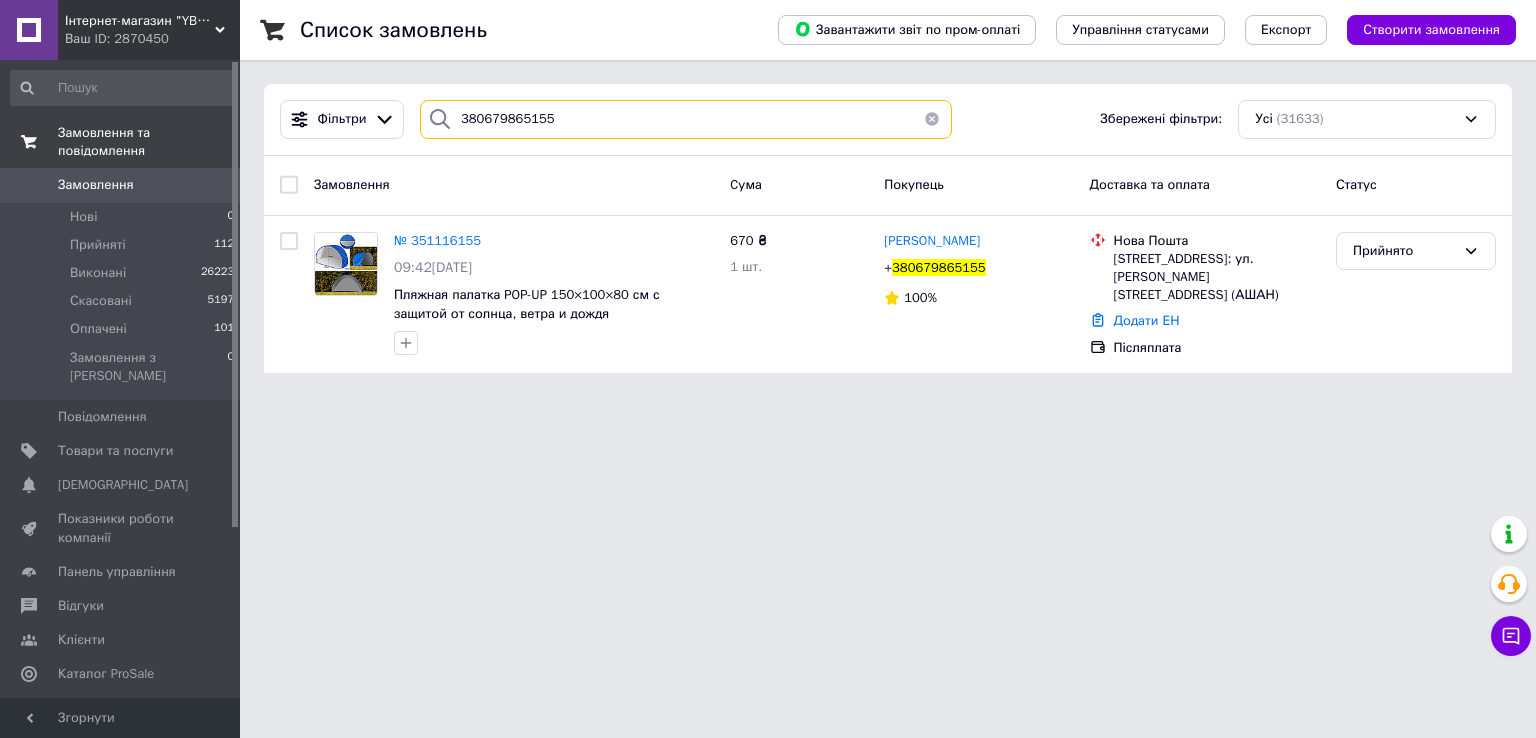 drag, startPoint x: 592, startPoint y: 116, endPoint x: 204, endPoint y: 116, distance: 388 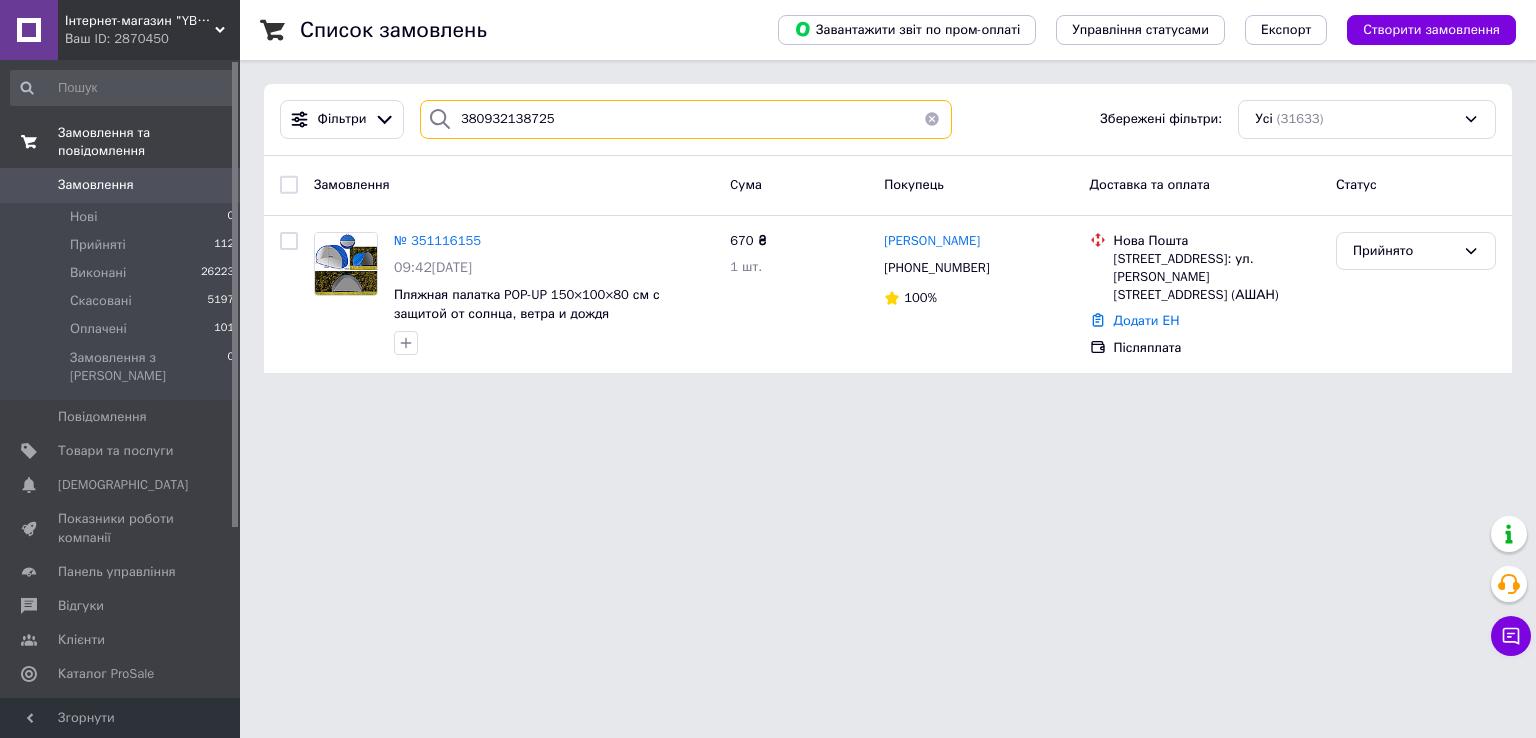 type on "380932138725" 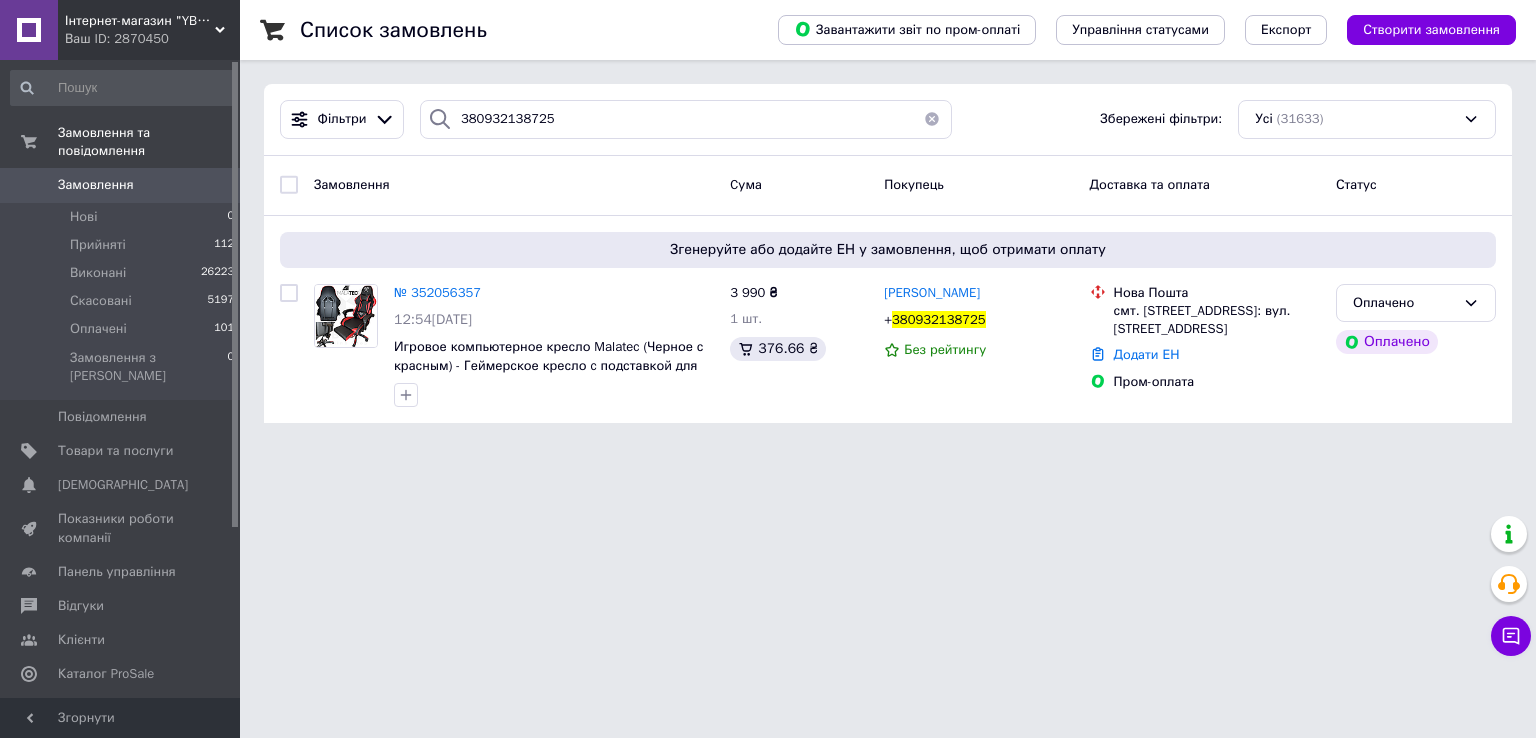 click on "Замовлення" at bounding box center (96, 185) 